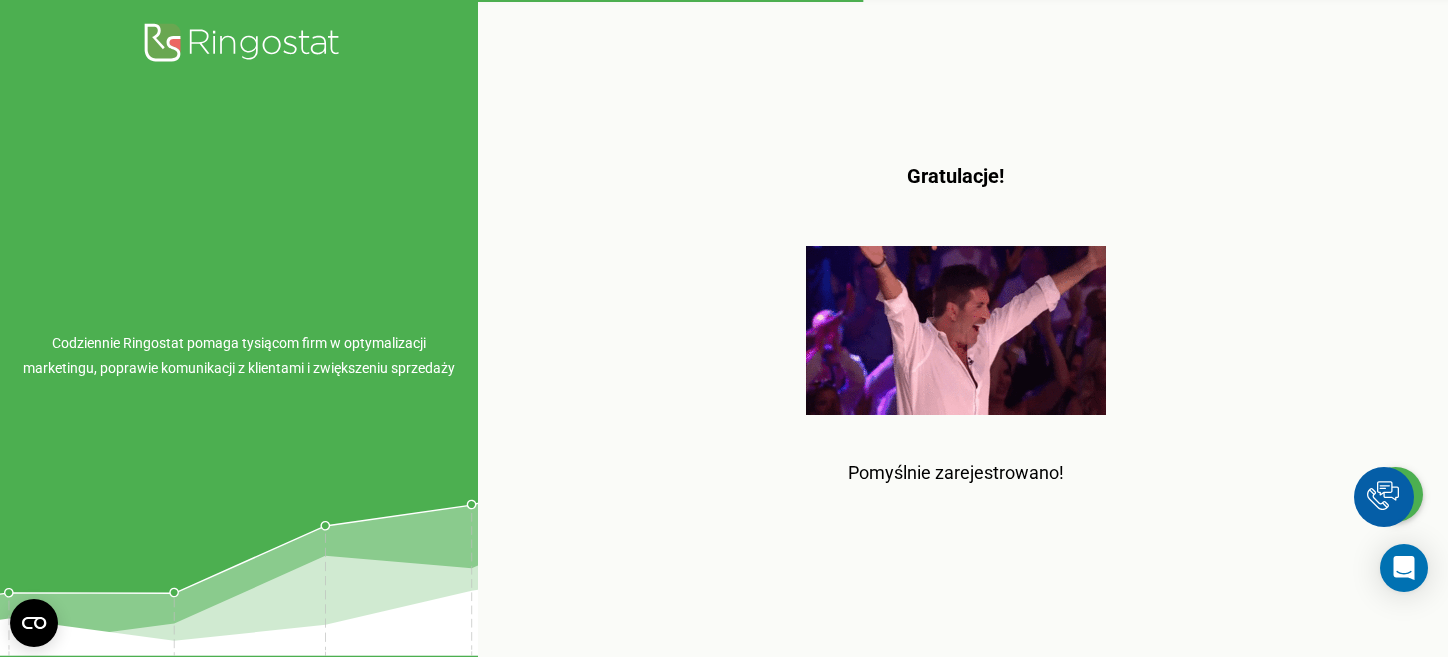 scroll, scrollTop: 0, scrollLeft: 0, axis: both 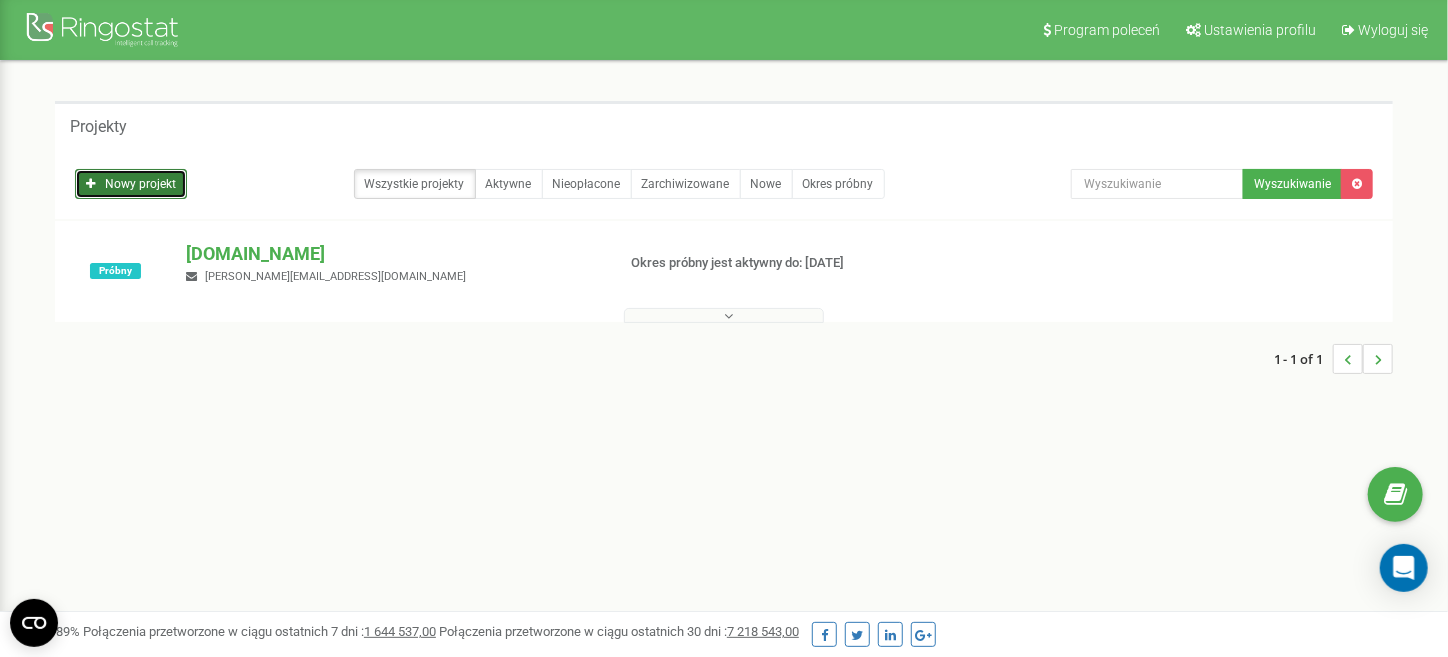 click on "Nowy projekt" at bounding box center (131, 184) 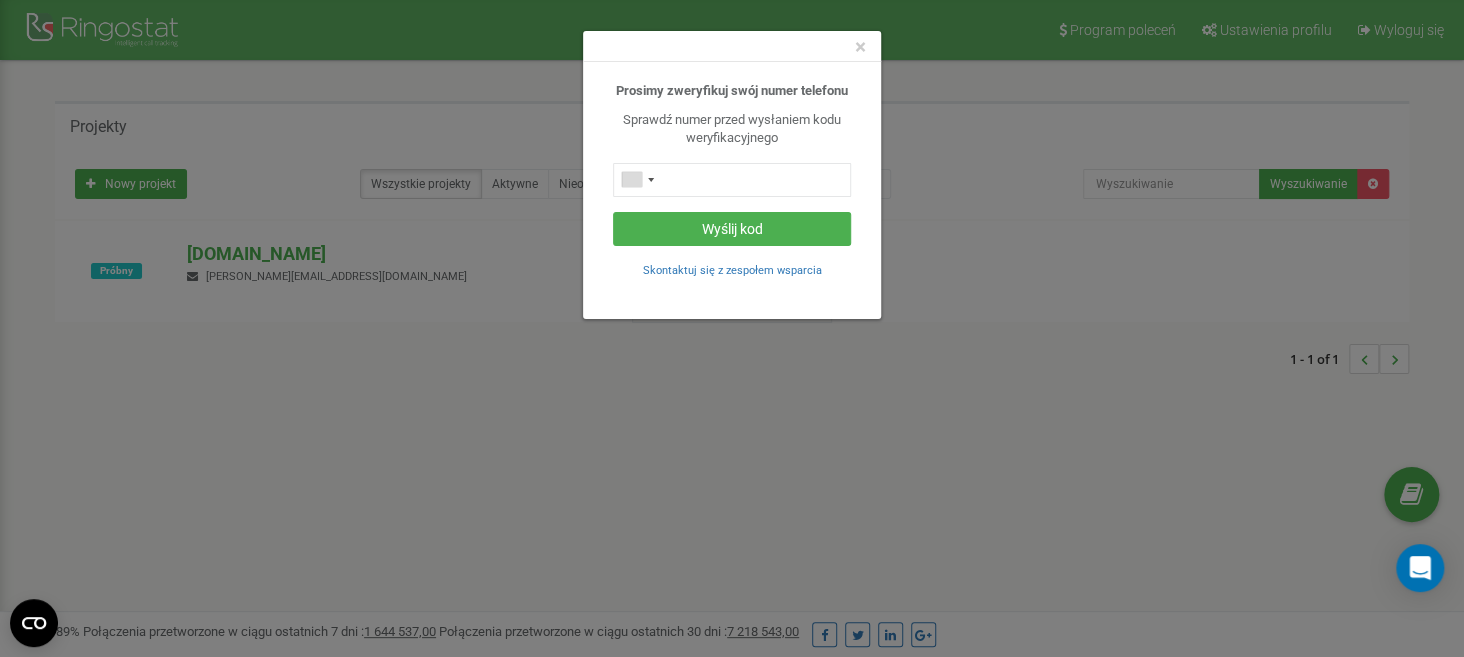 click on "×
Prosimy zweryfikuj swój numer telefonu
Sprawdź numer przed wysłaniem kodu weryfikacyjnego
Wyślij kod
Skontaktuj się z zespołem wsparcia" at bounding box center [732, 328] 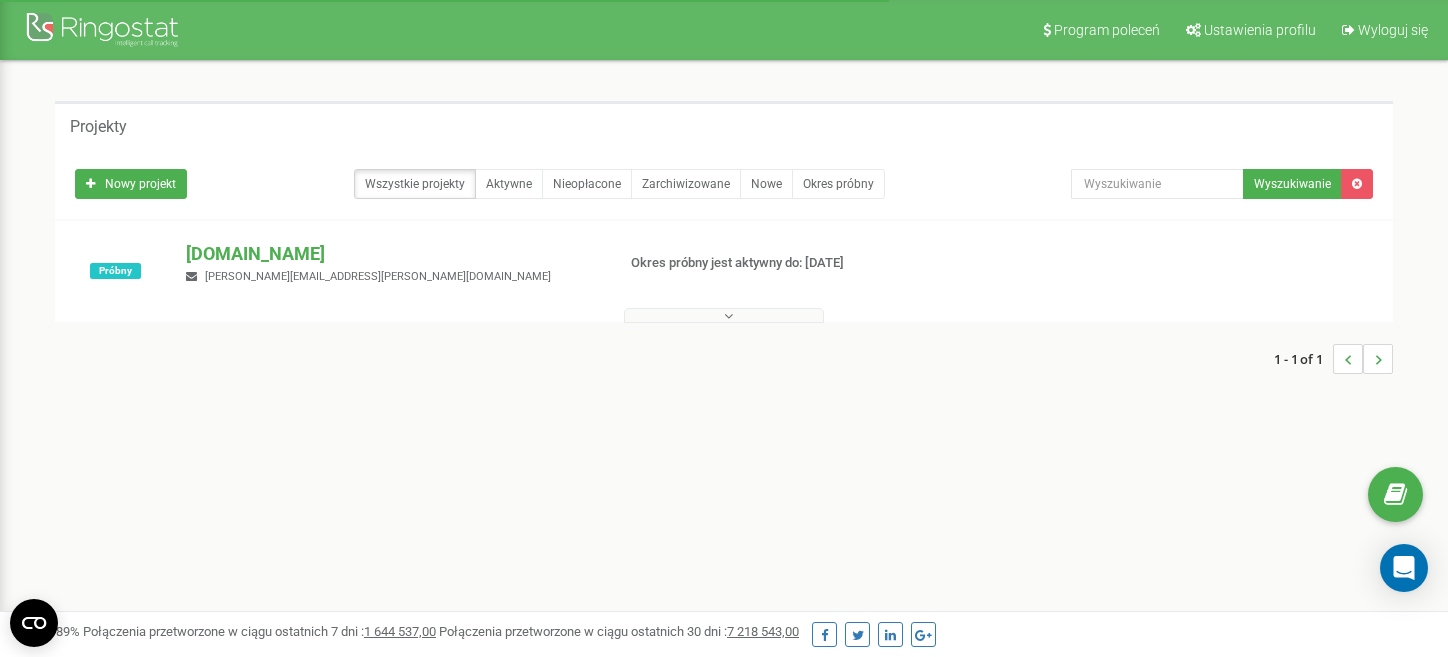 scroll, scrollTop: 0, scrollLeft: 0, axis: both 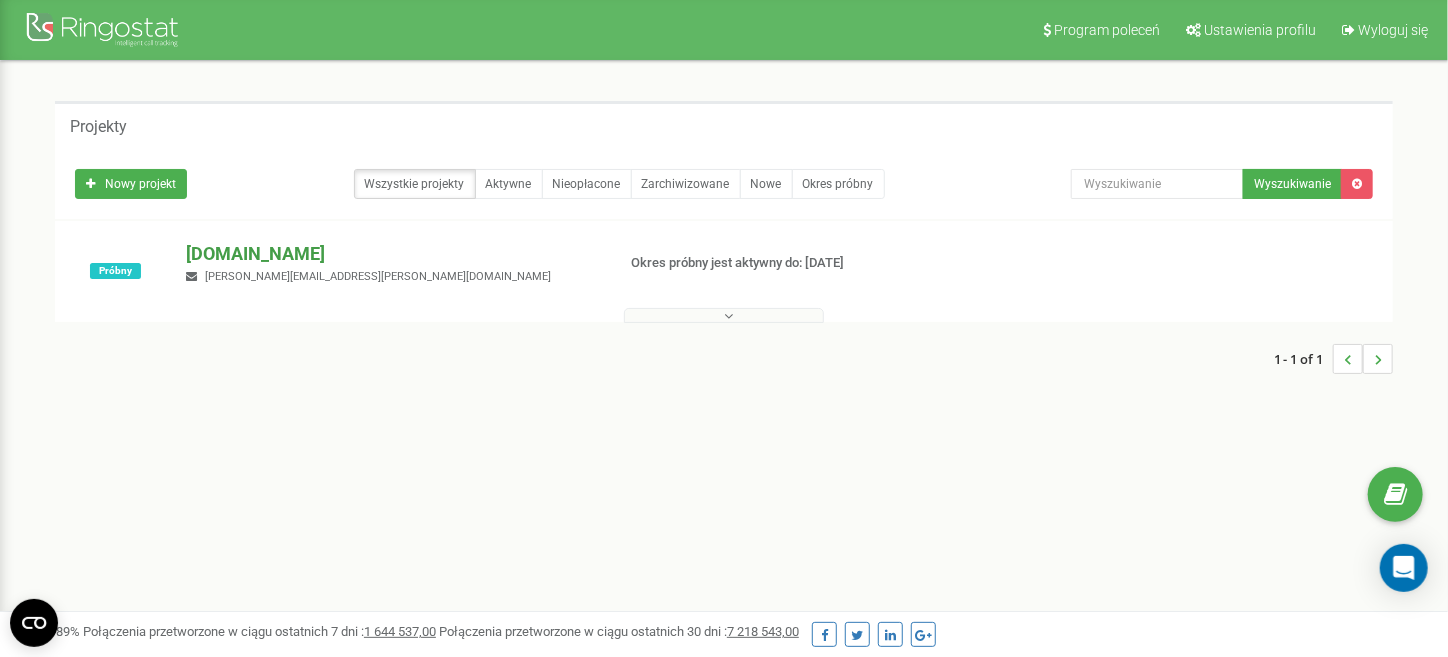 click on "[DOMAIN_NAME]" at bounding box center (392, 254) 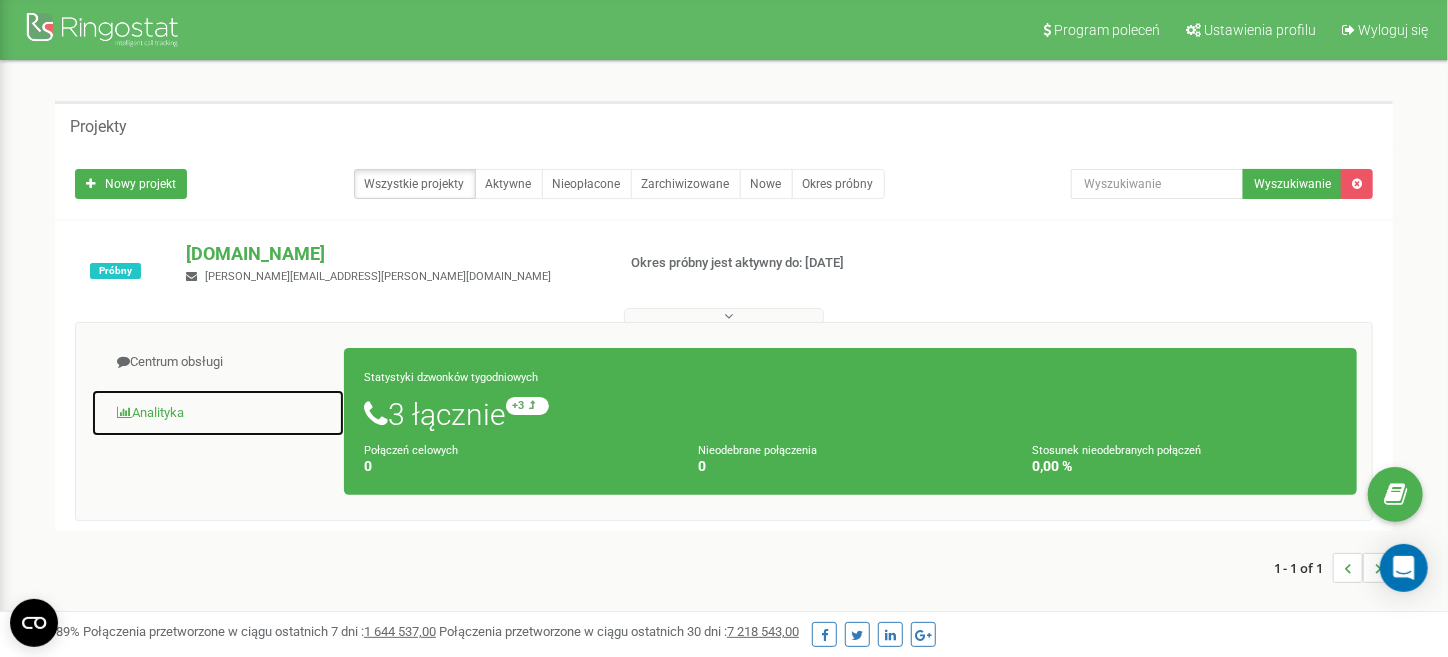 click on "Analityka" at bounding box center [218, 413] 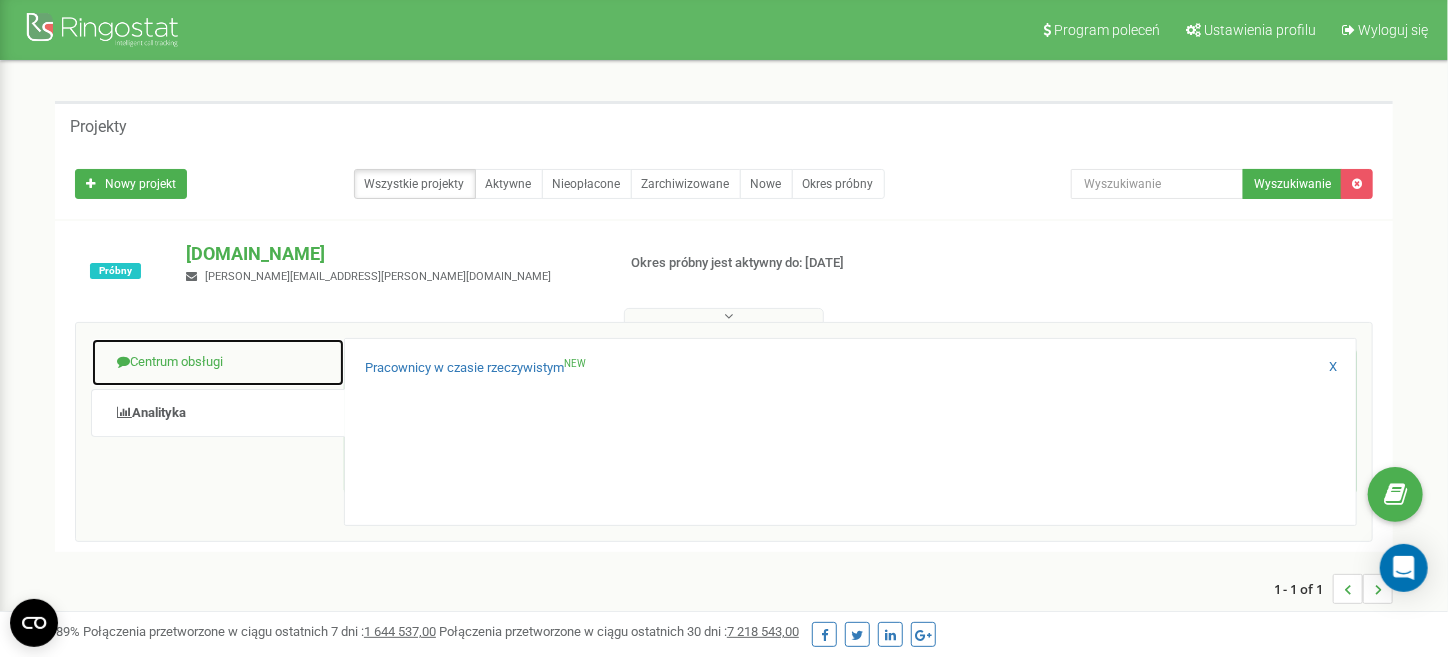 click on "Centrum obsługi" at bounding box center [218, 362] 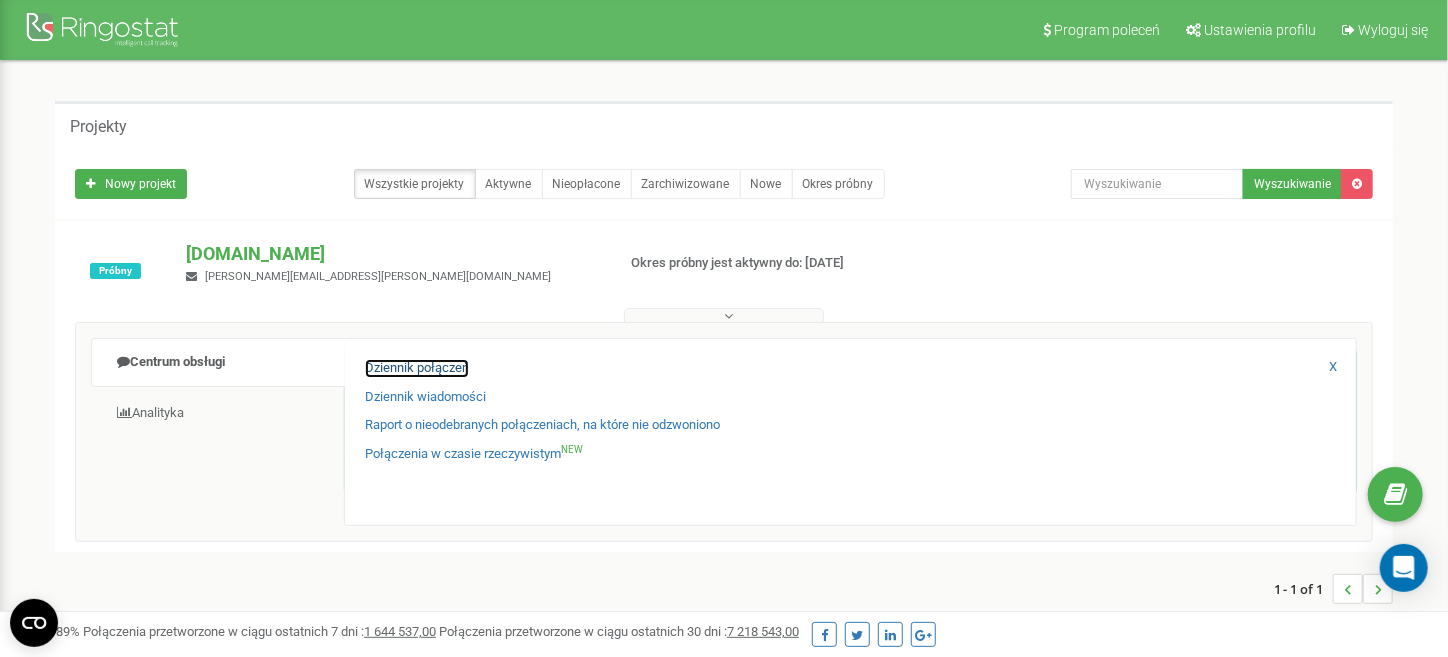 click on "Dziennik połączeń" at bounding box center (417, 368) 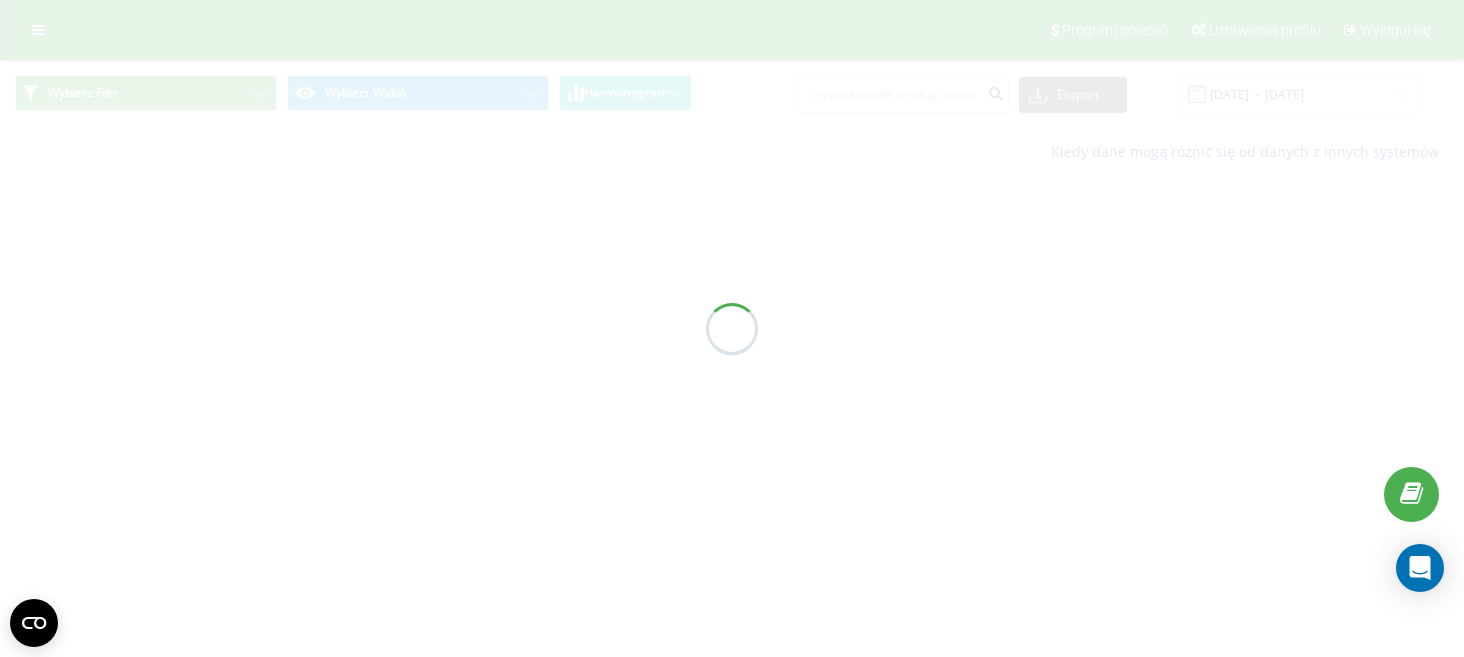 scroll, scrollTop: 0, scrollLeft: 0, axis: both 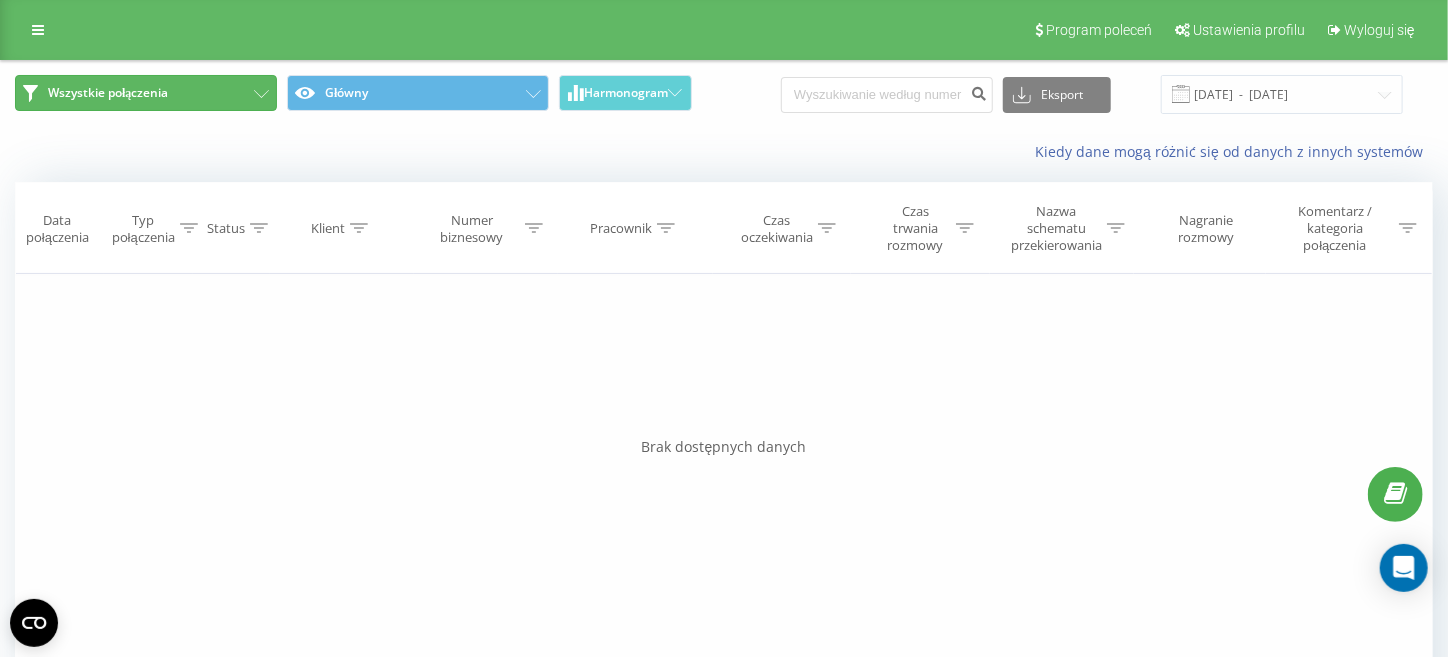 click on "Wszystkie połączenia" at bounding box center [108, 93] 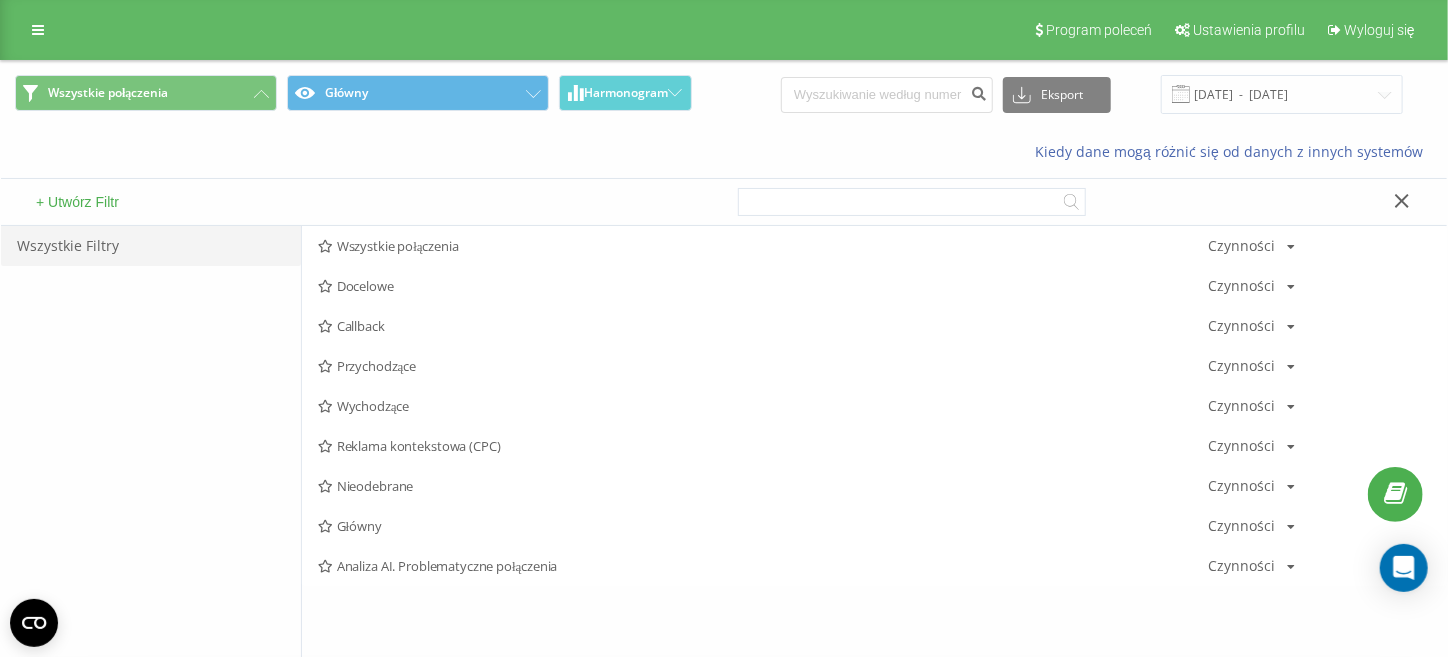 click on "Wszystkie połączenia Główny Harmonogram Eksport .csv .xls .xlsx 11.06.2025  -  11.07.2025" at bounding box center (724, 94) 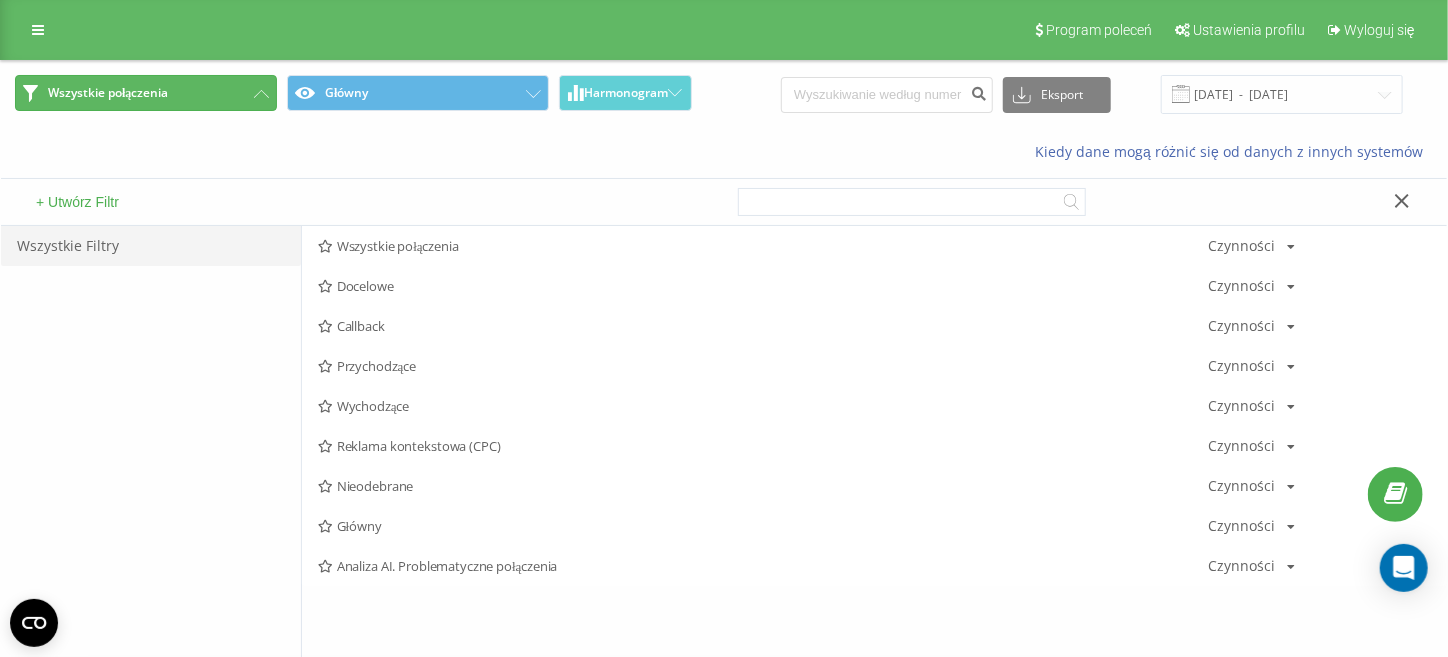 click on "Wszystkie połączenia" at bounding box center [108, 93] 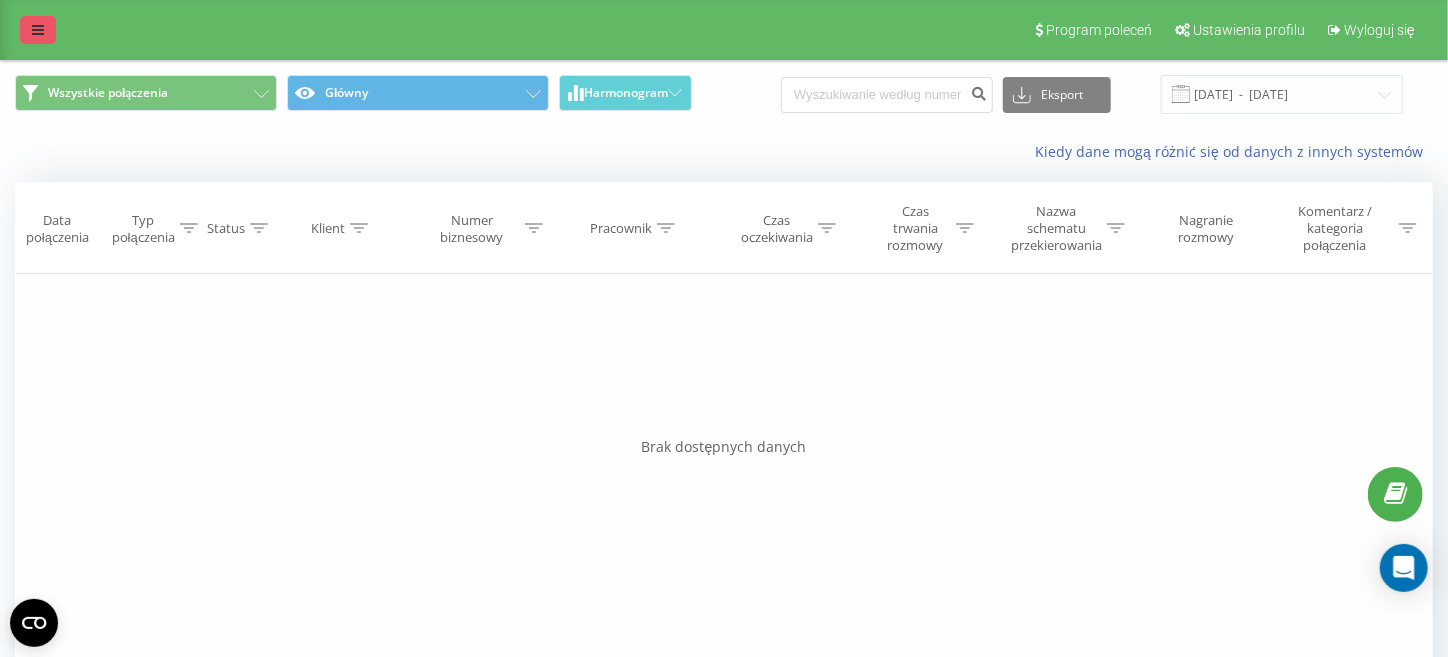 click at bounding box center (38, 30) 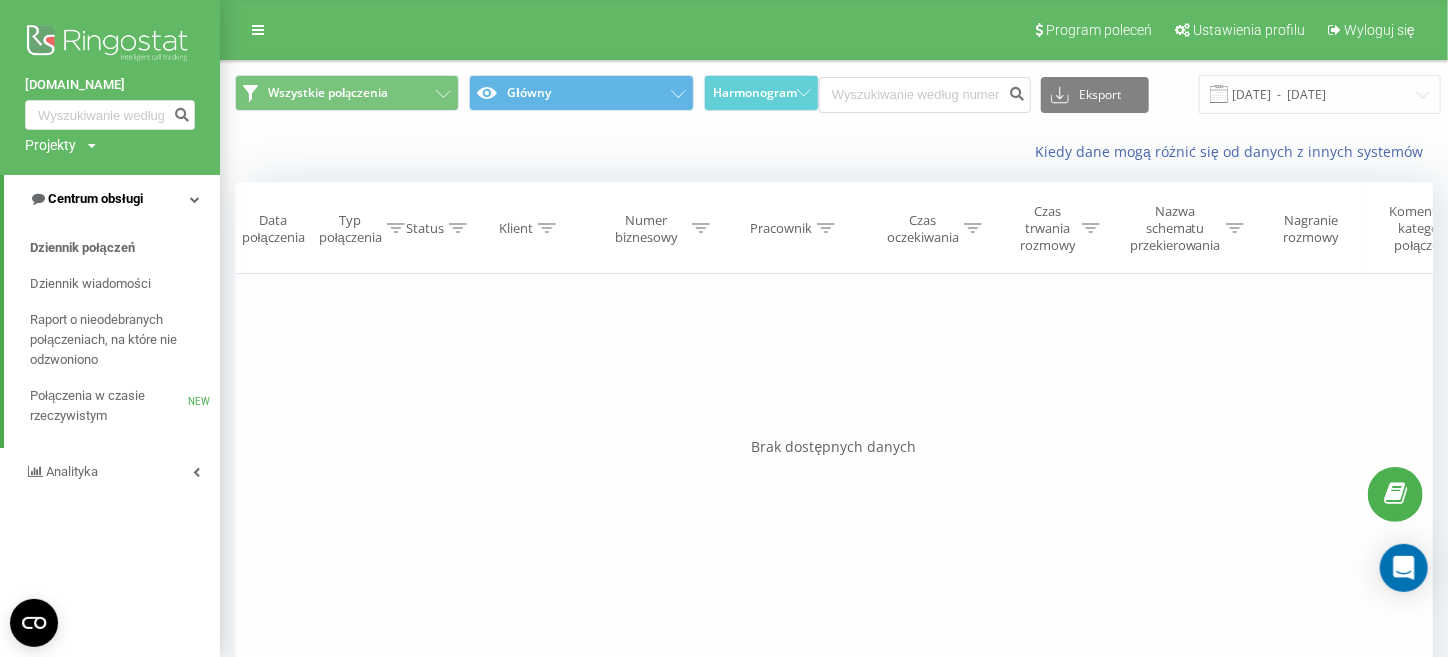 click on "Centrum obsługi" at bounding box center (95, 198) 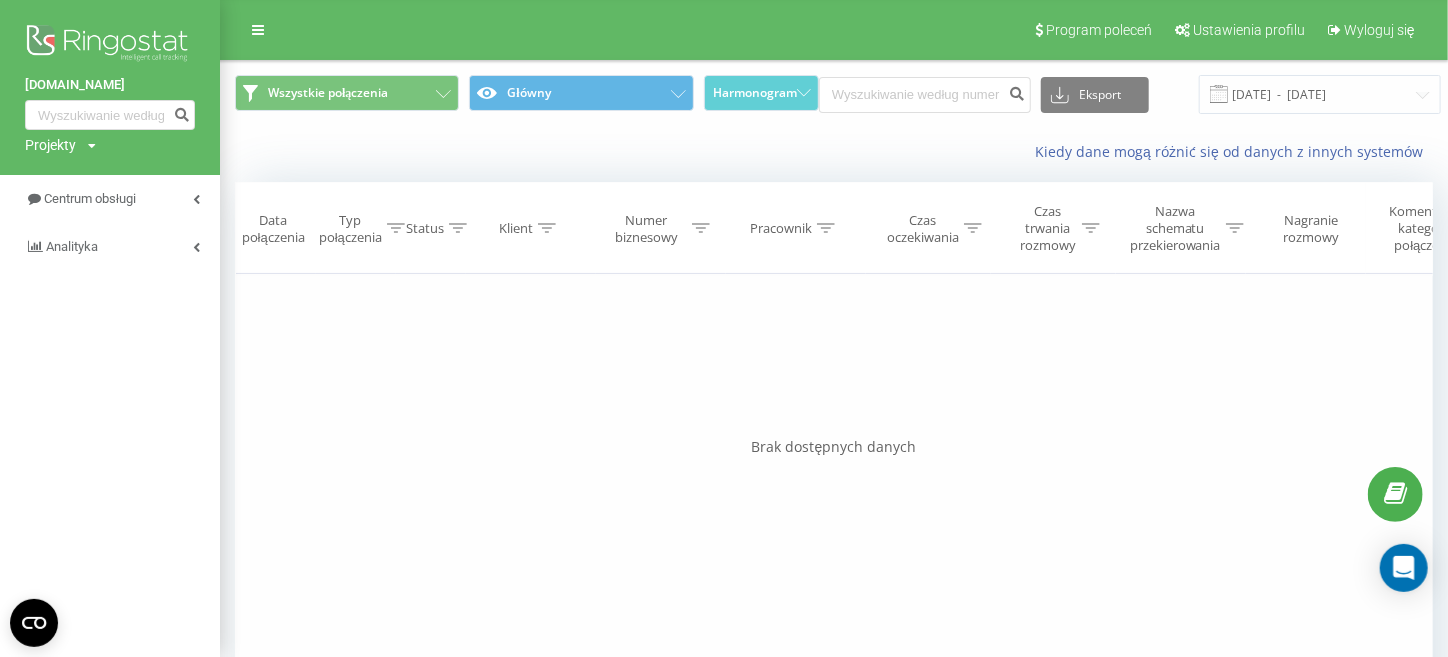 click at bounding box center (110, 45) 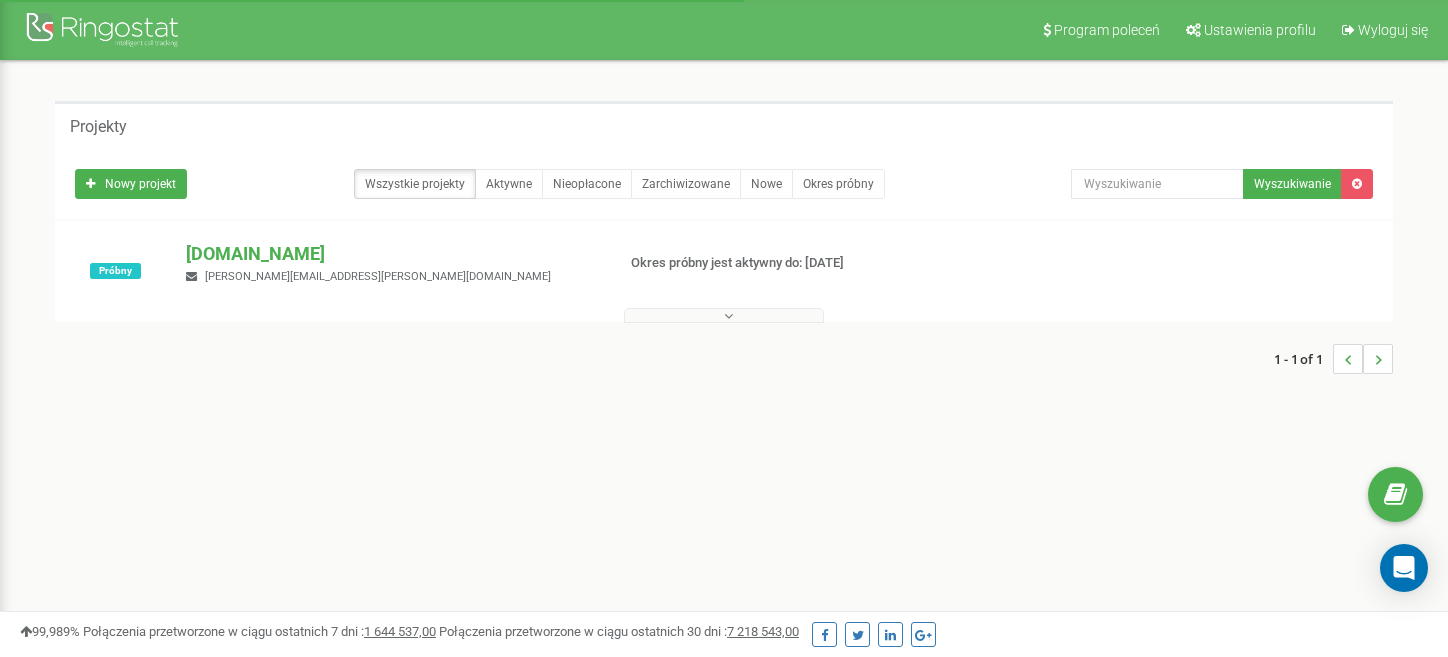 scroll, scrollTop: 0, scrollLeft: 0, axis: both 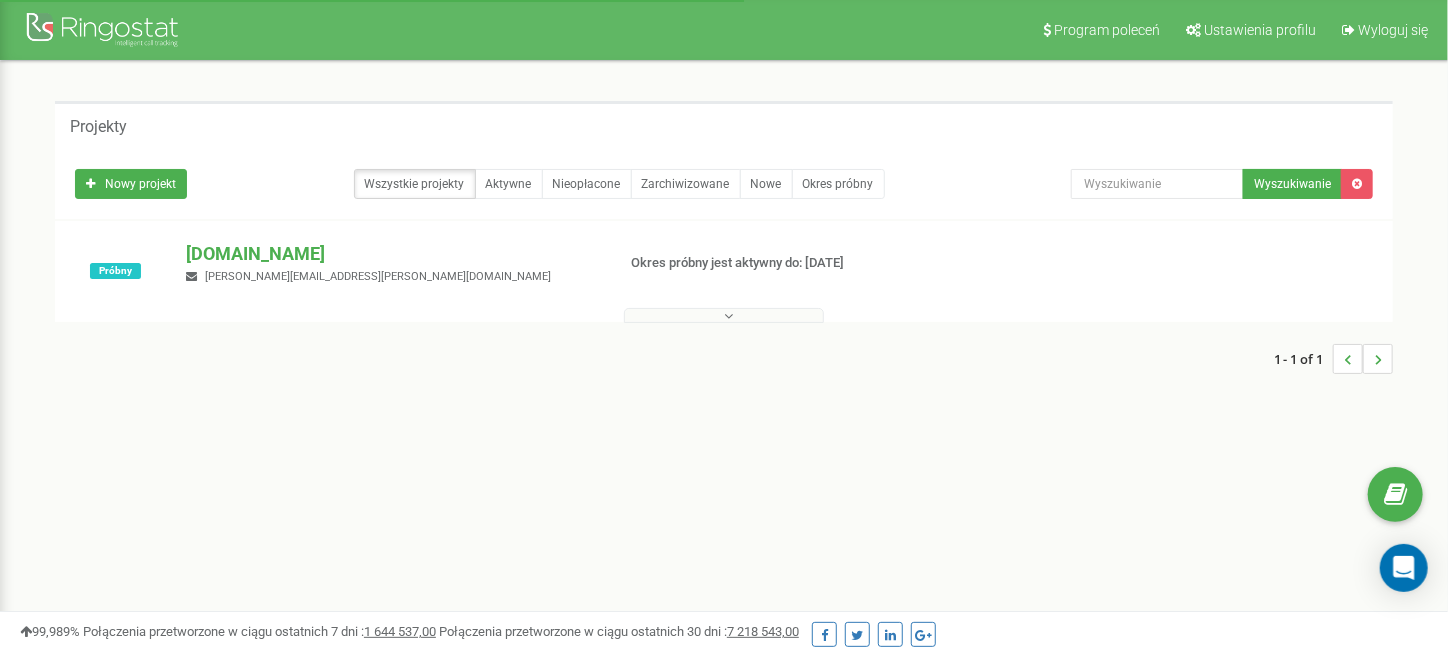 click on "Program poleceń
Ustawienia profilu
Wyloguj się
Projekty
Nowy projekt
Wszystkie projekty
Aktywne
Nieopłacone
Zarchiwizowane
Nowe
Okres próbny" at bounding box center [724, 600] 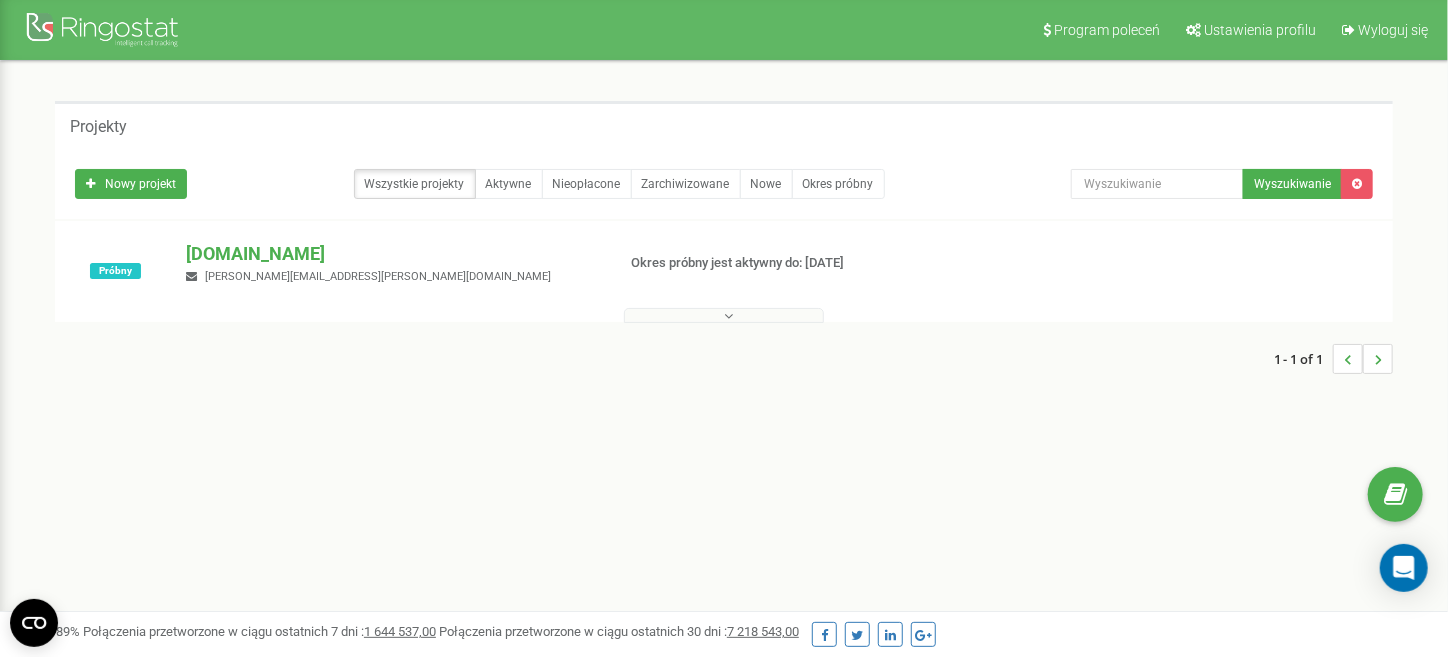 click at bounding box center (724, 311) 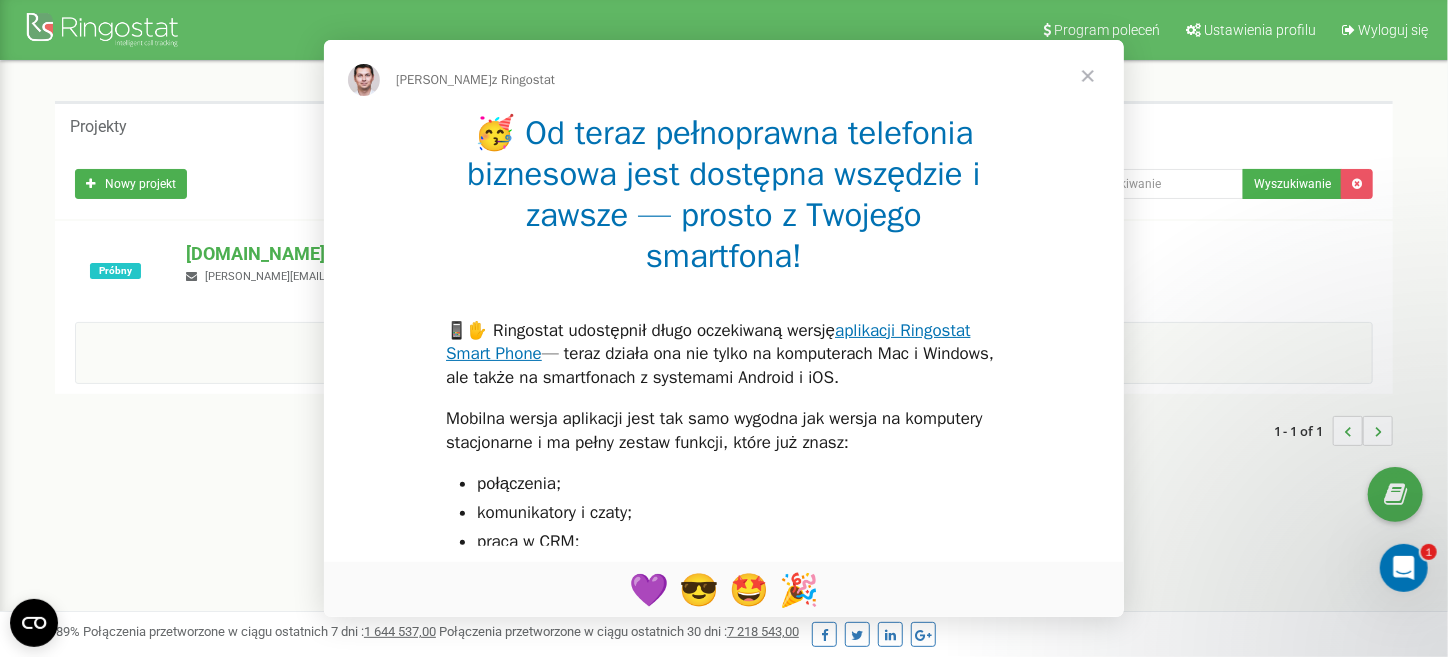 scroll, scrollTop: 0, scrollLeft: 0, axis: both 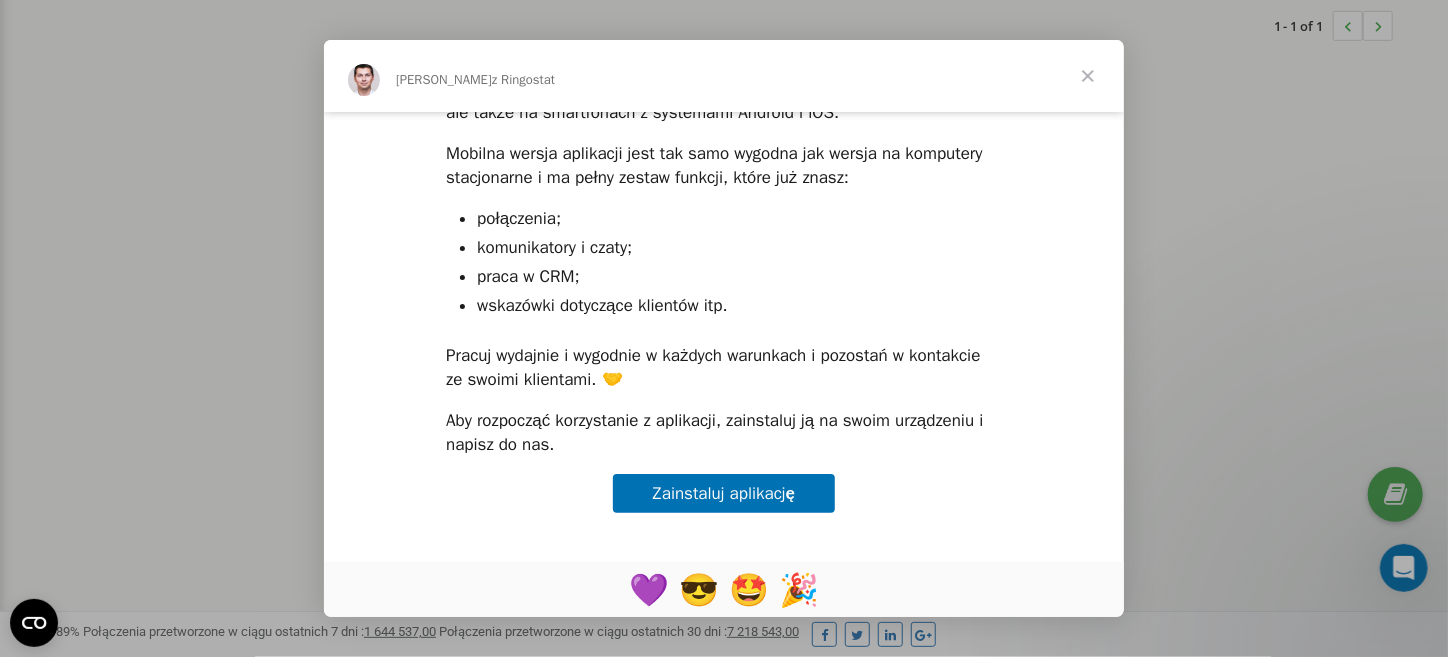 click at bounding box center [1088, 76] 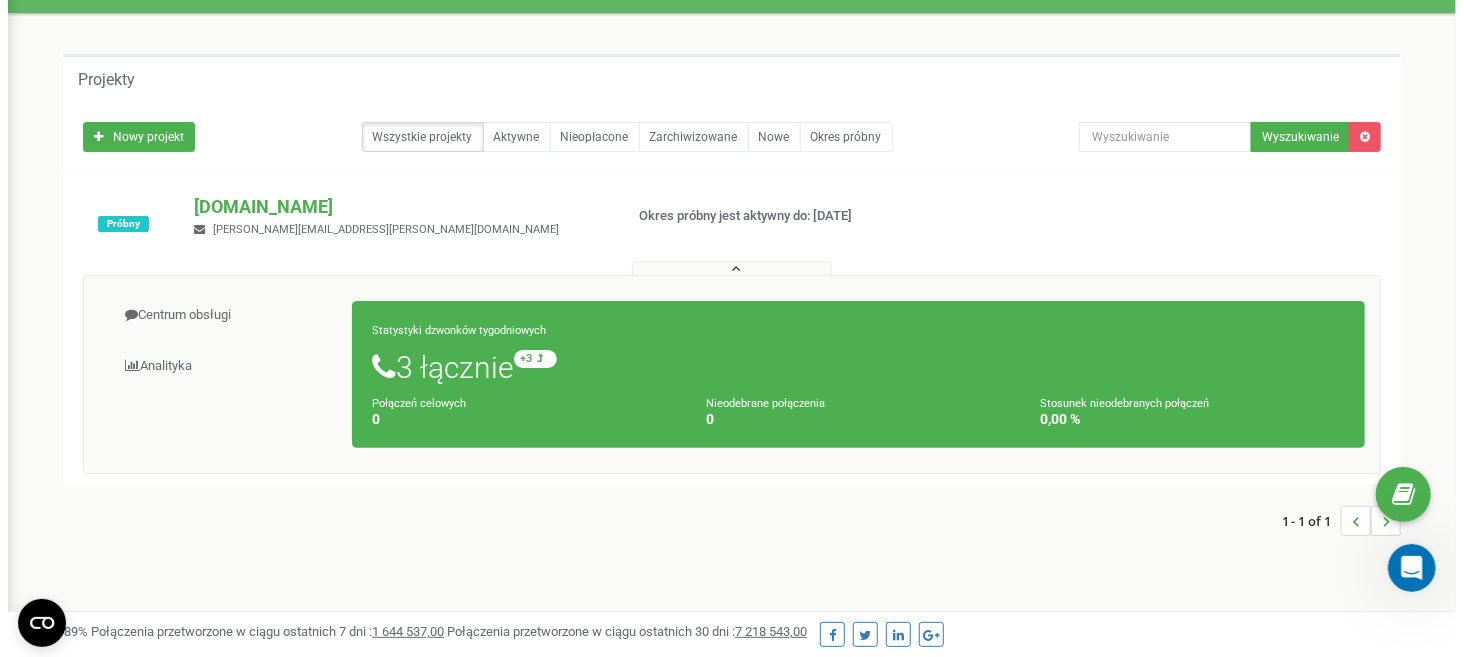scroll, scrollTop: 0, scrollLeft: 0, axis: both 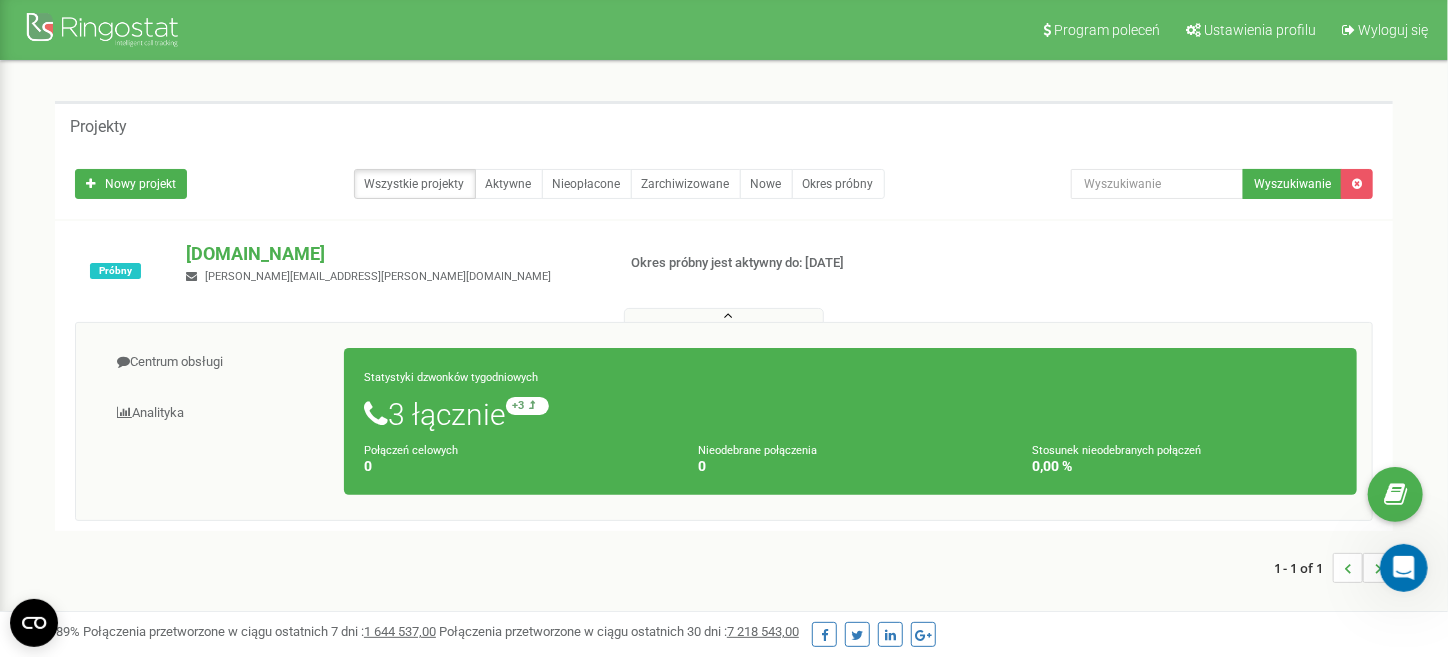 click on "Nieodebrane połączenia
0" at bounding box center [850, 458] 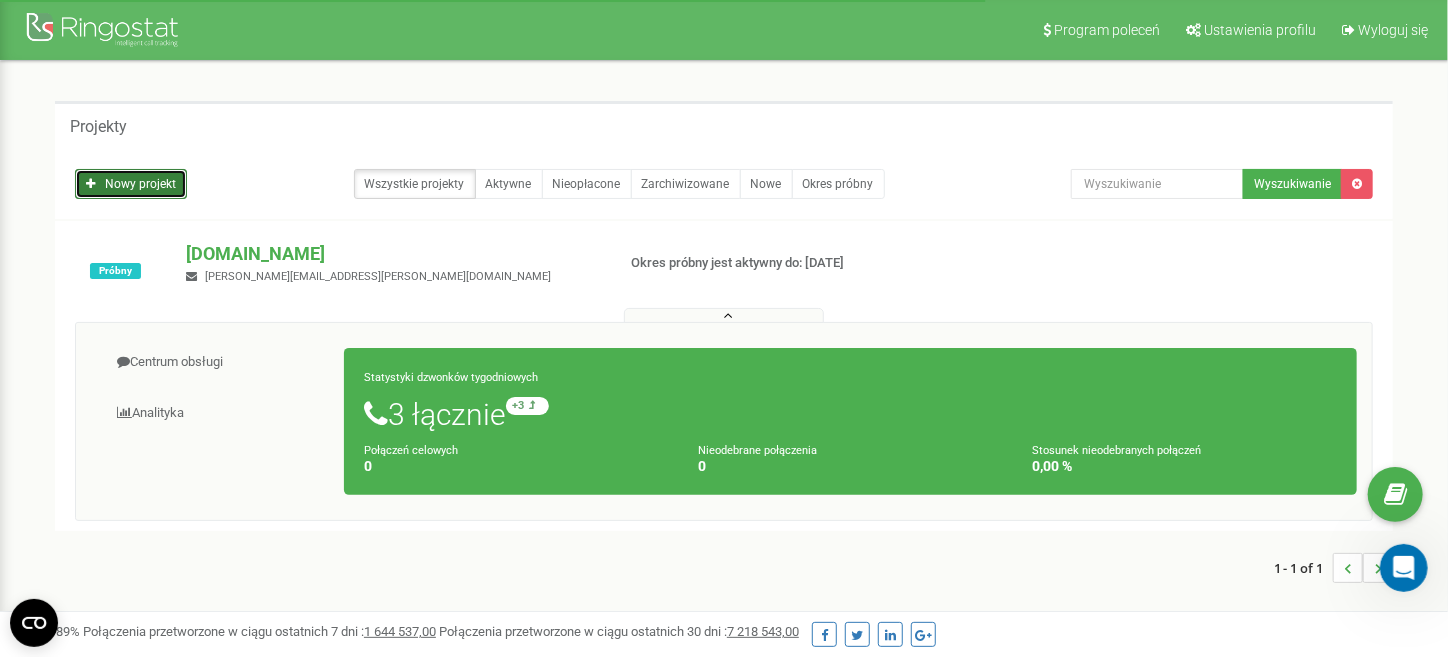 click on "Nowy projekt" at bounding box center [131, 184] 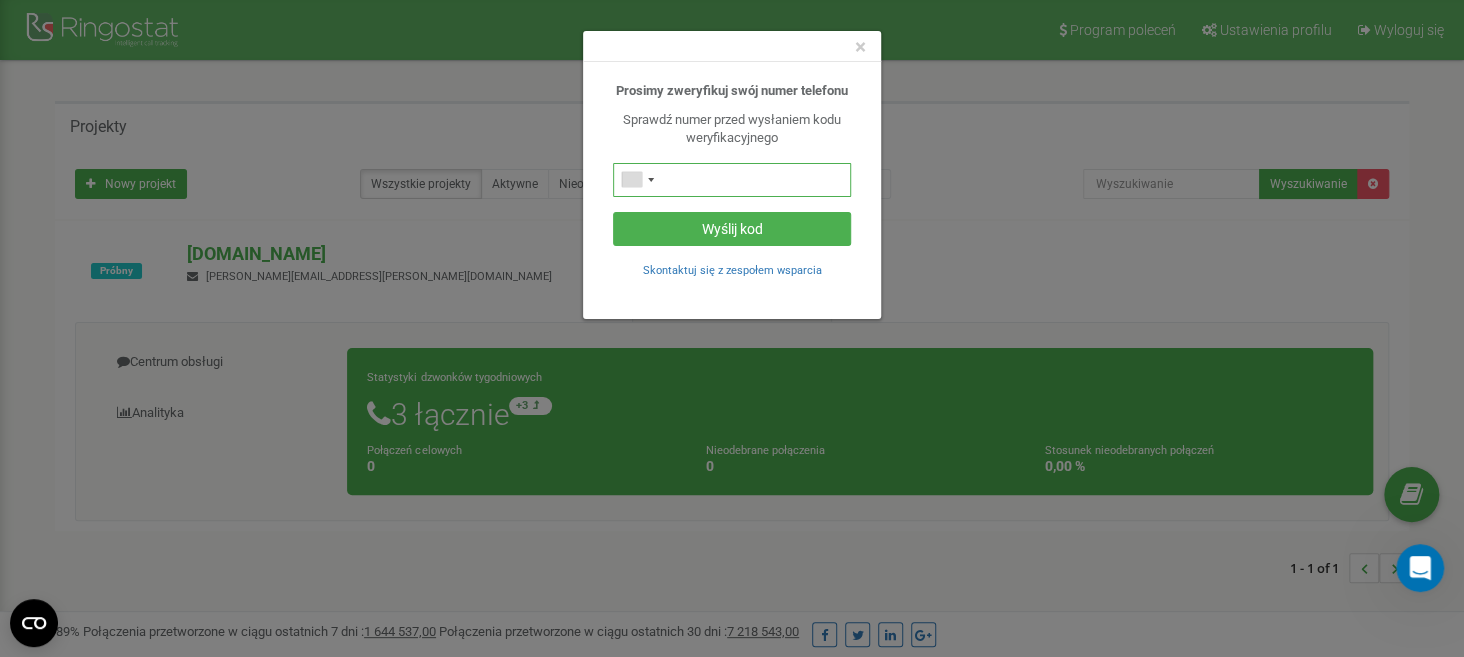 click at bounding box center (732, 180) 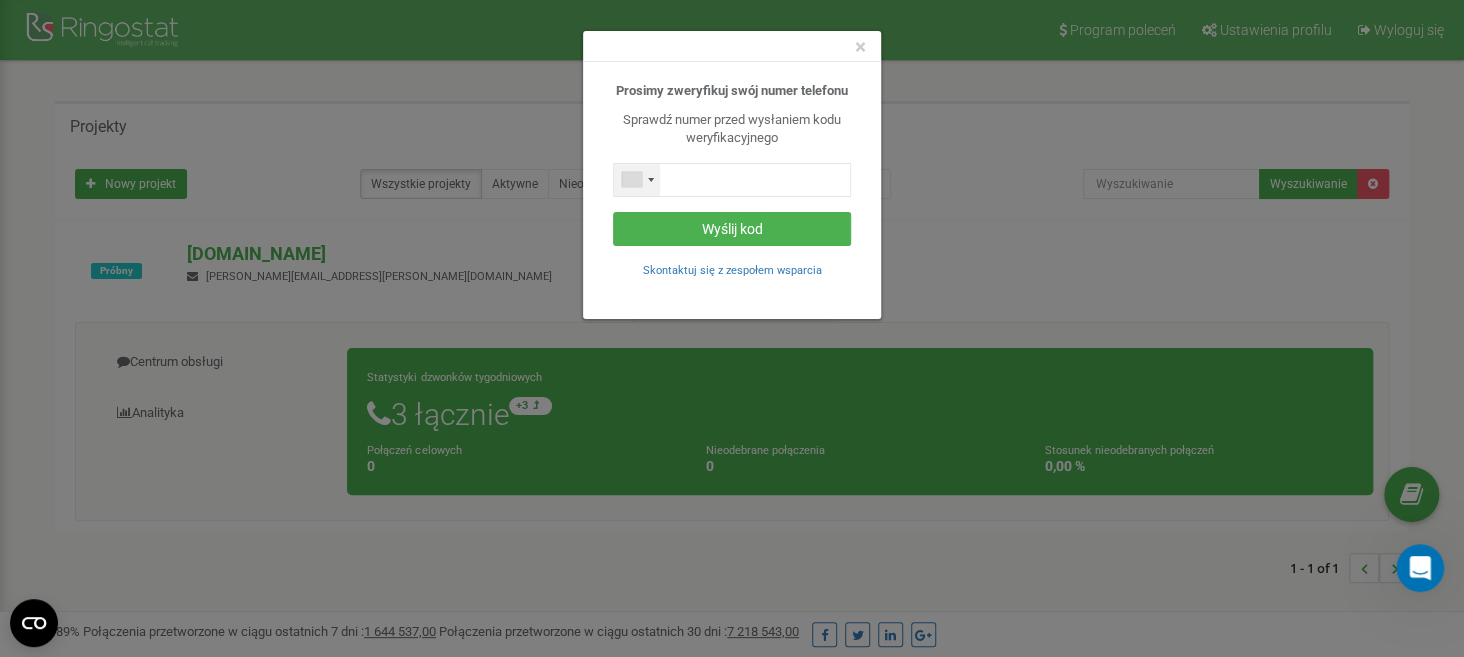 click at bounding box center [651, 180] 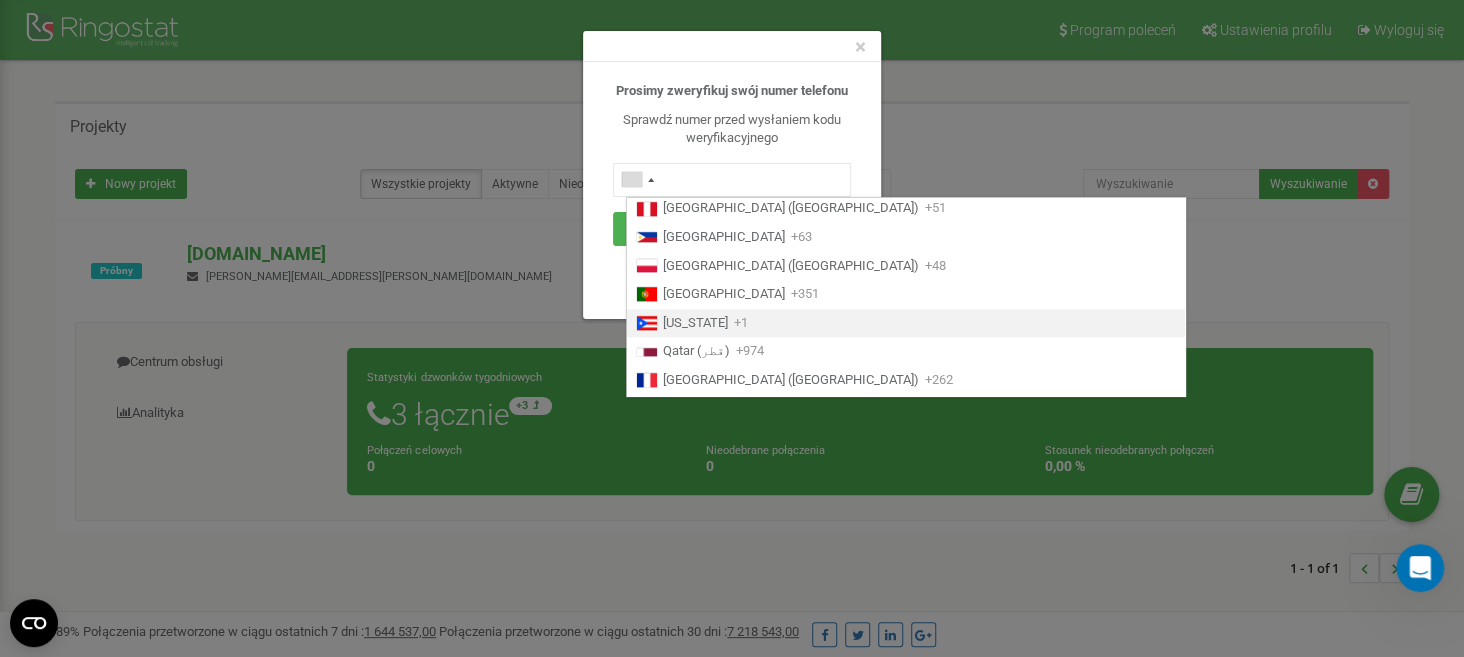 scroll, scrollTop: 4666, scrollLeft: 0, axis: vertical 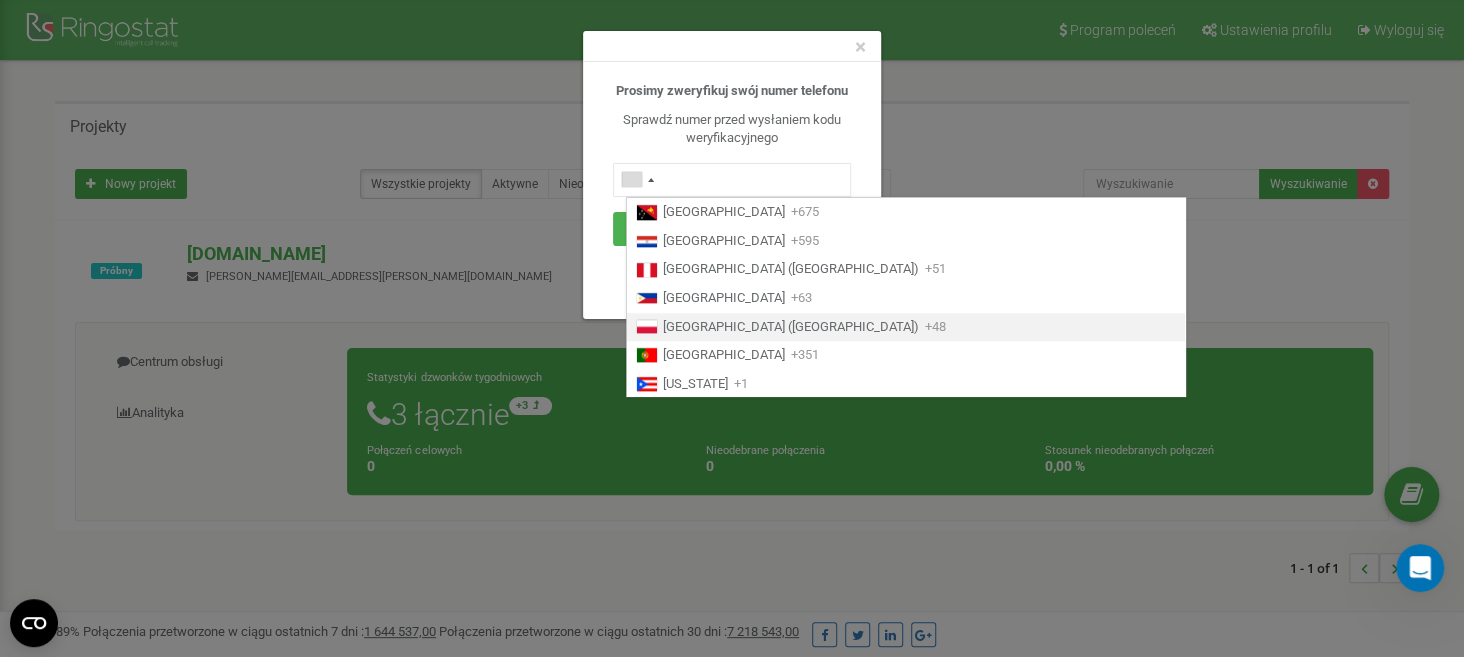 click on "Poland (Polska)" at bounding box center [791, 327] 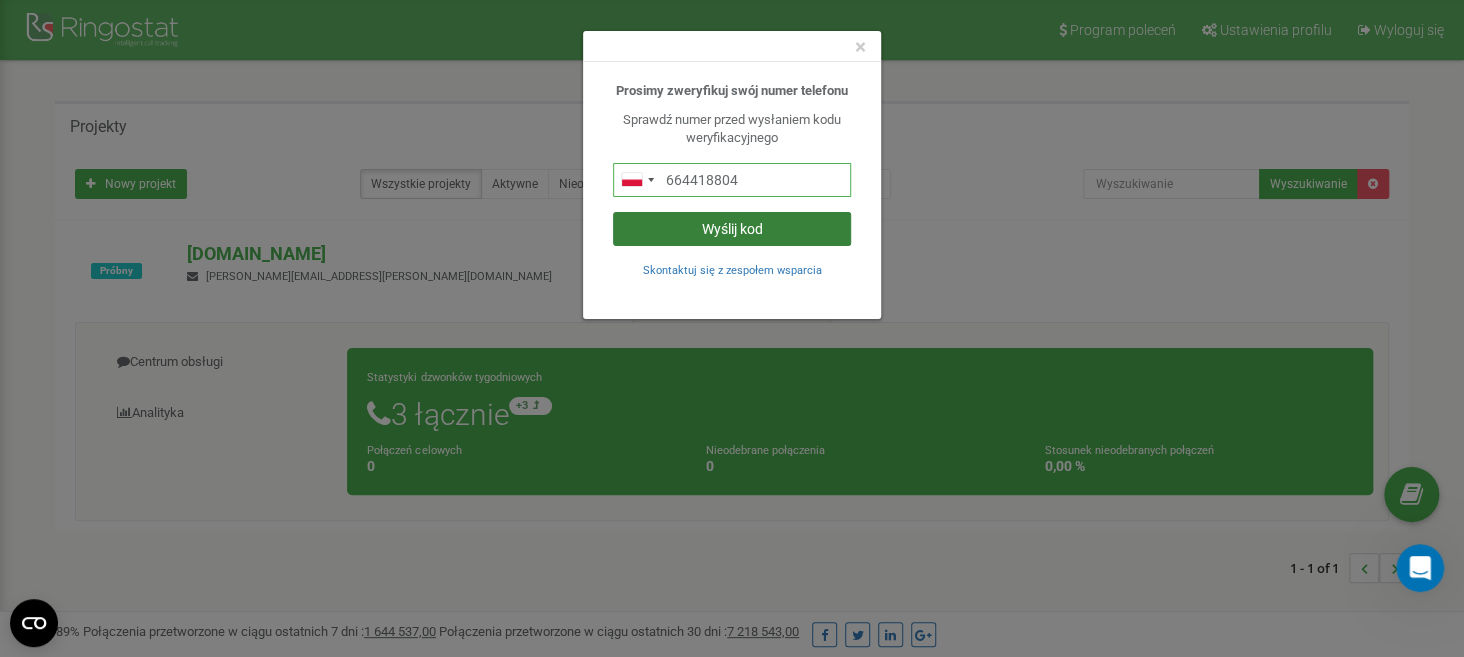 type on "664418804" 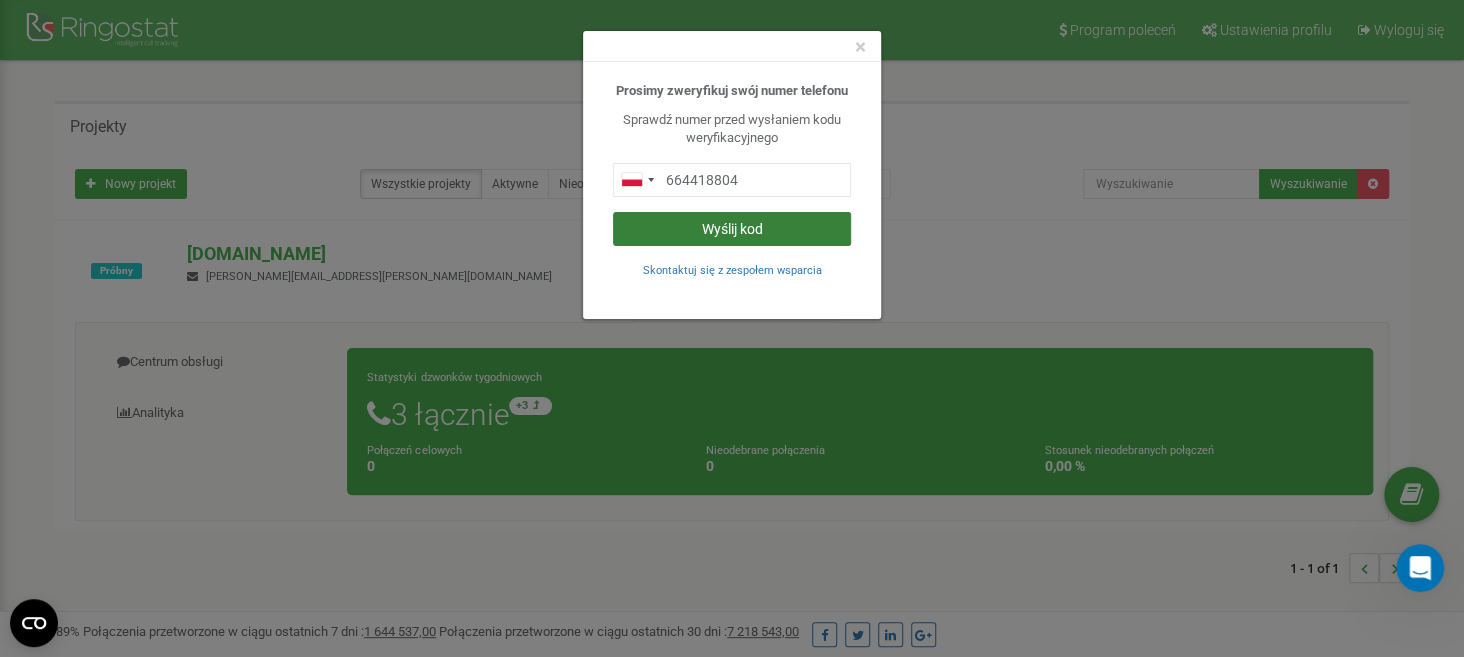 click on "Wyślij kod" at bounding box center (732, 229) 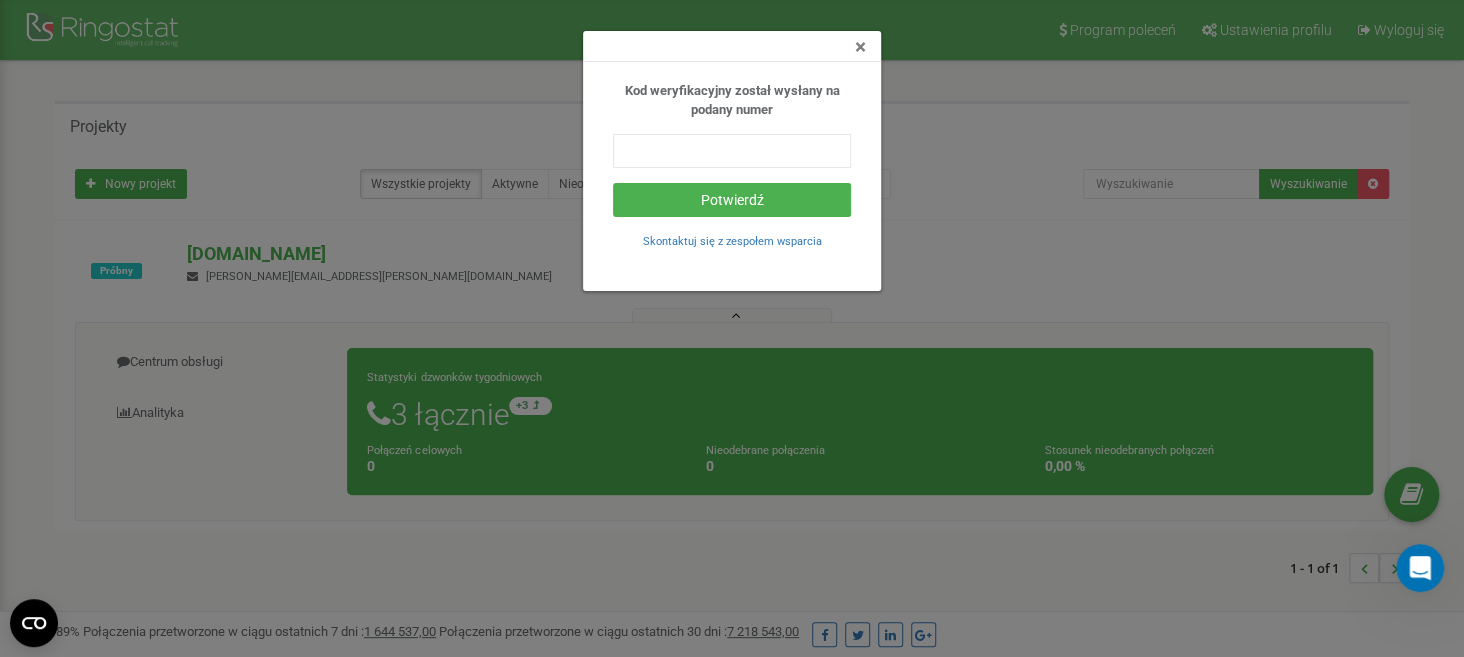 click on "×" at bounding box center (860, 47) 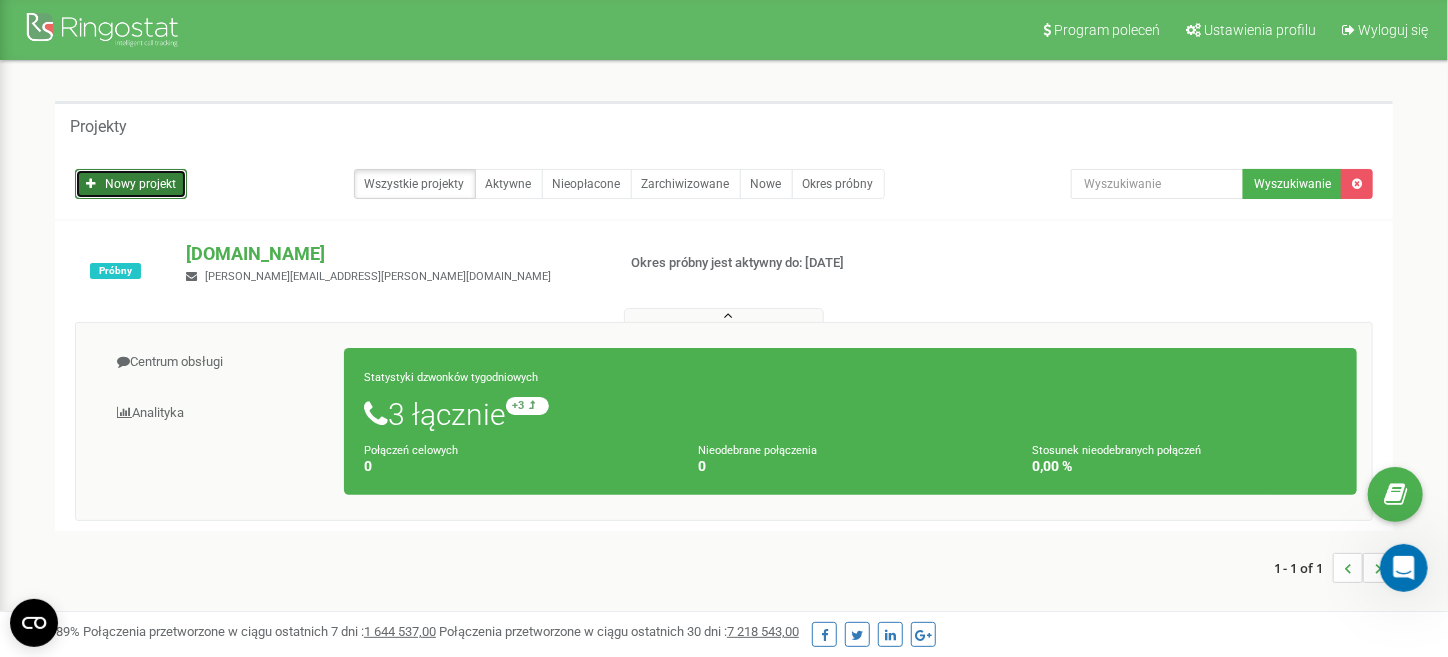 click on "Nowy projekt" at bounding box center [131, 184] 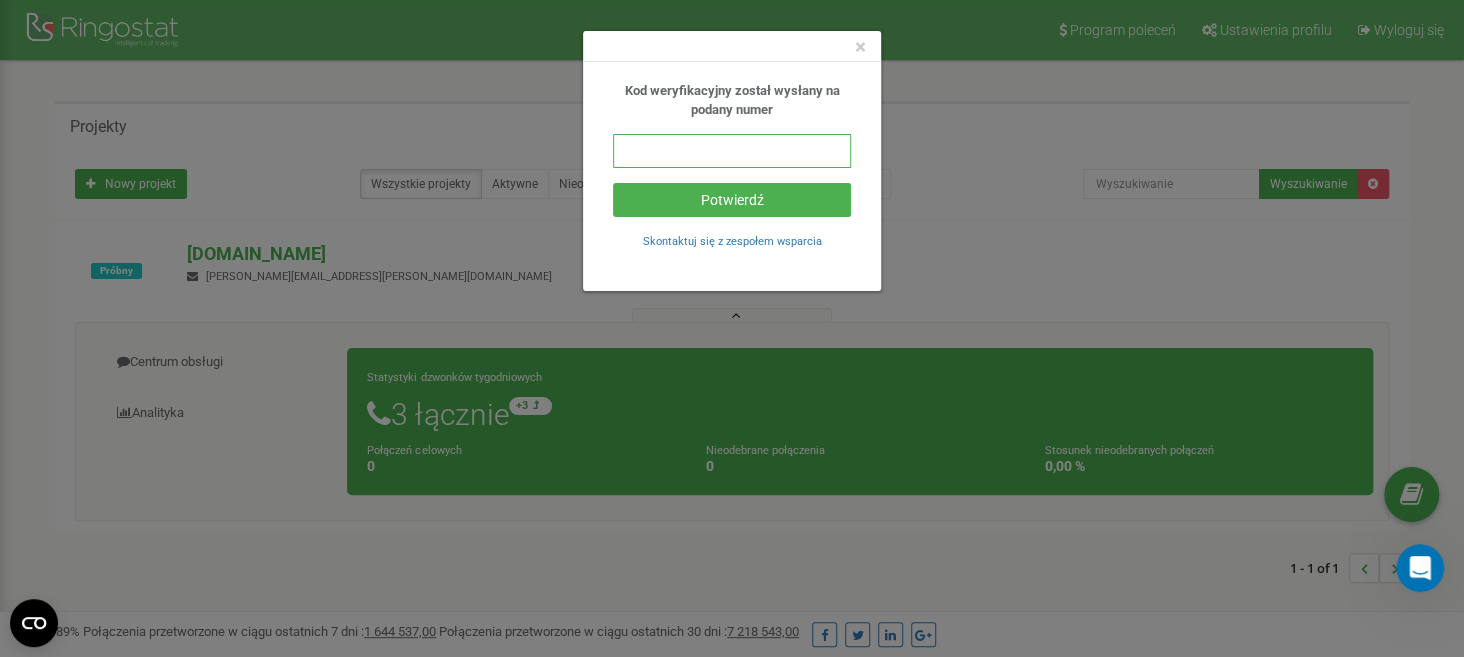 click at bounding box center [732, 151] 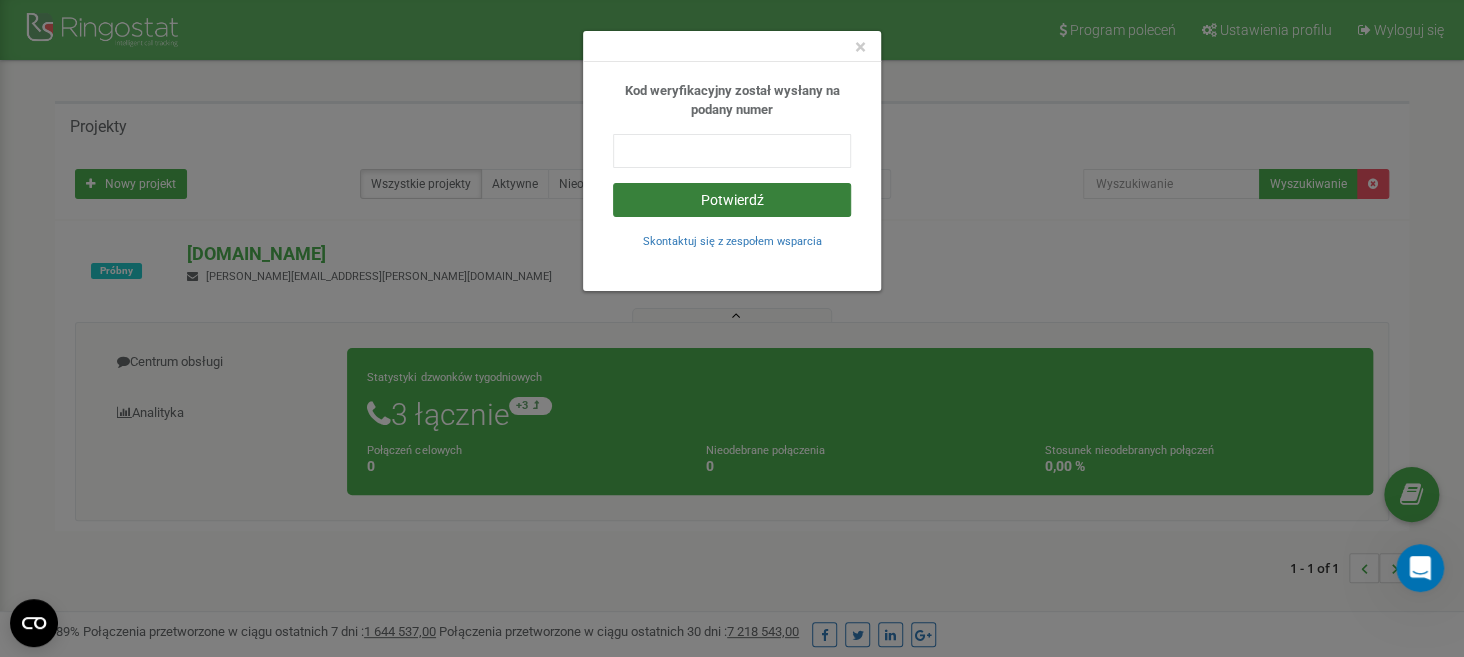 click on "Potwierdź" at bounding box center [732, 200] 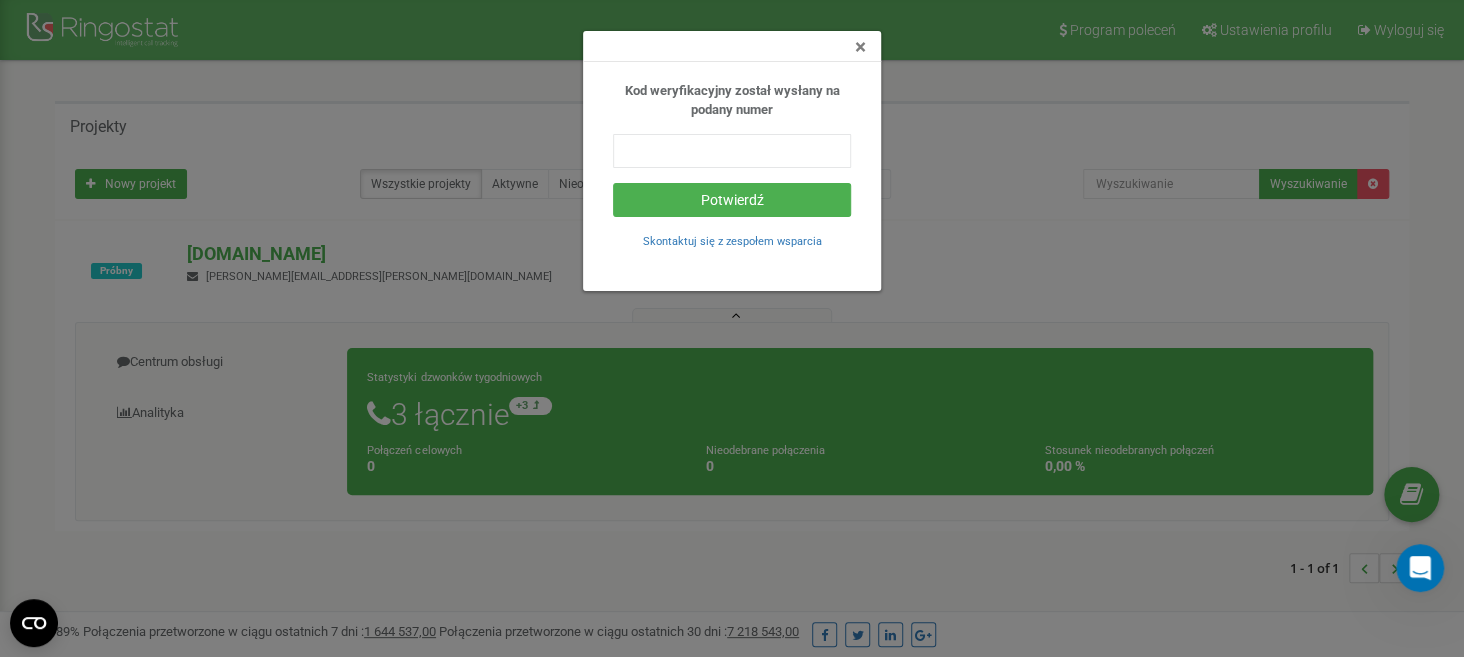 click on "×" at bounding box center [860, 47] 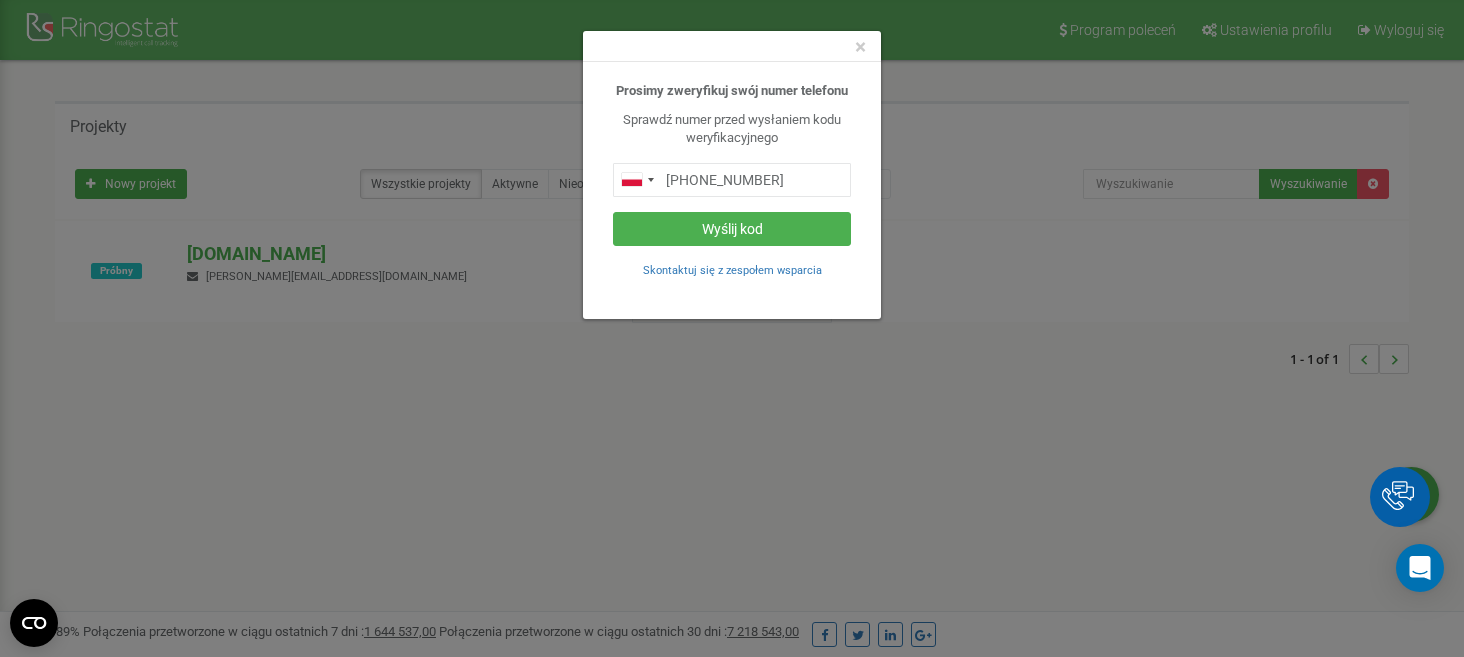 scroll, scrollTop: 0, scrollLeft: 0, axis: both 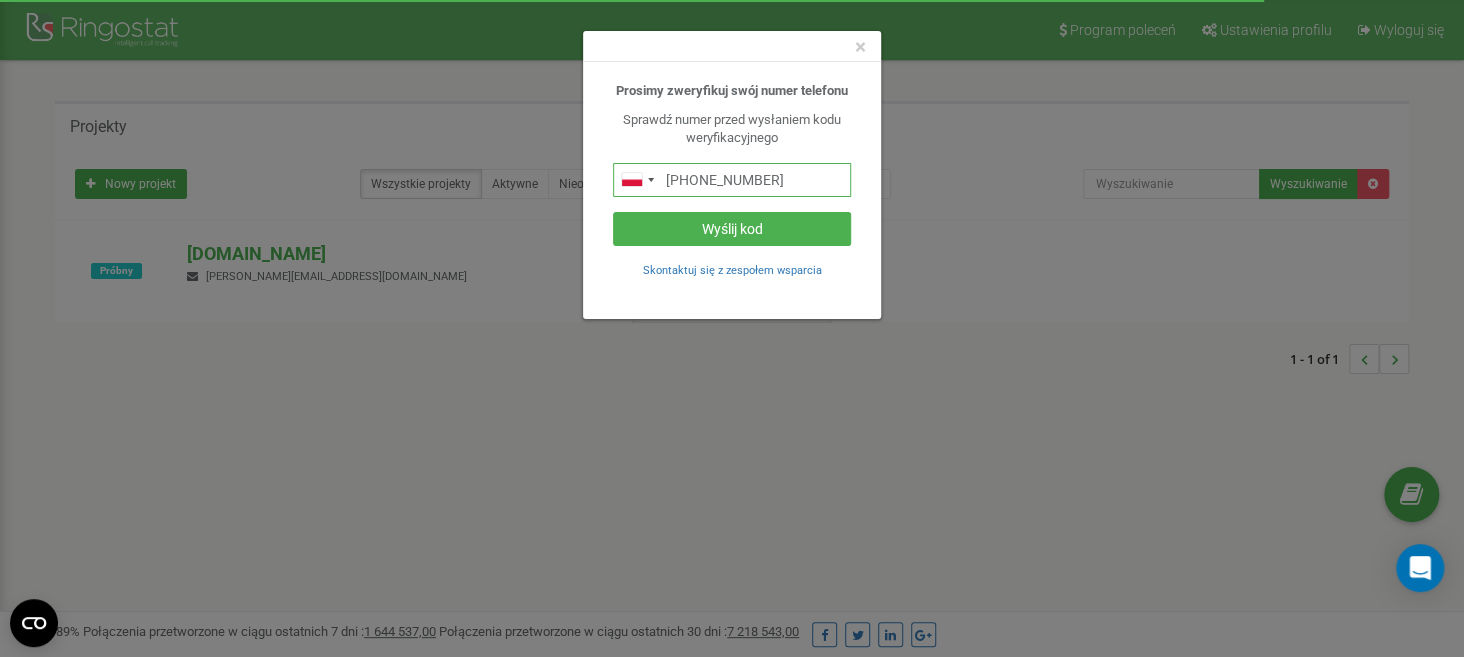 click on "+48664418804" at bounding box center (732, 180) 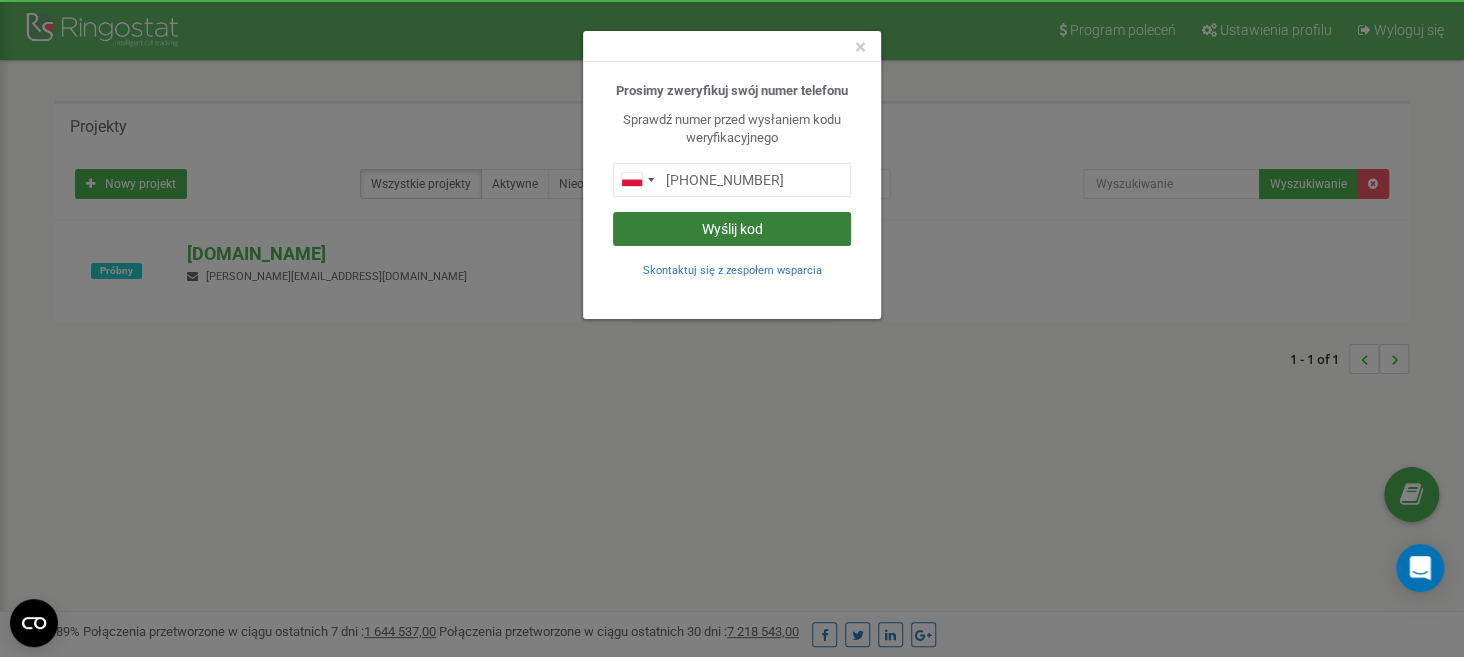 click on "Wyślij kod" at bounding box center [732, 229] 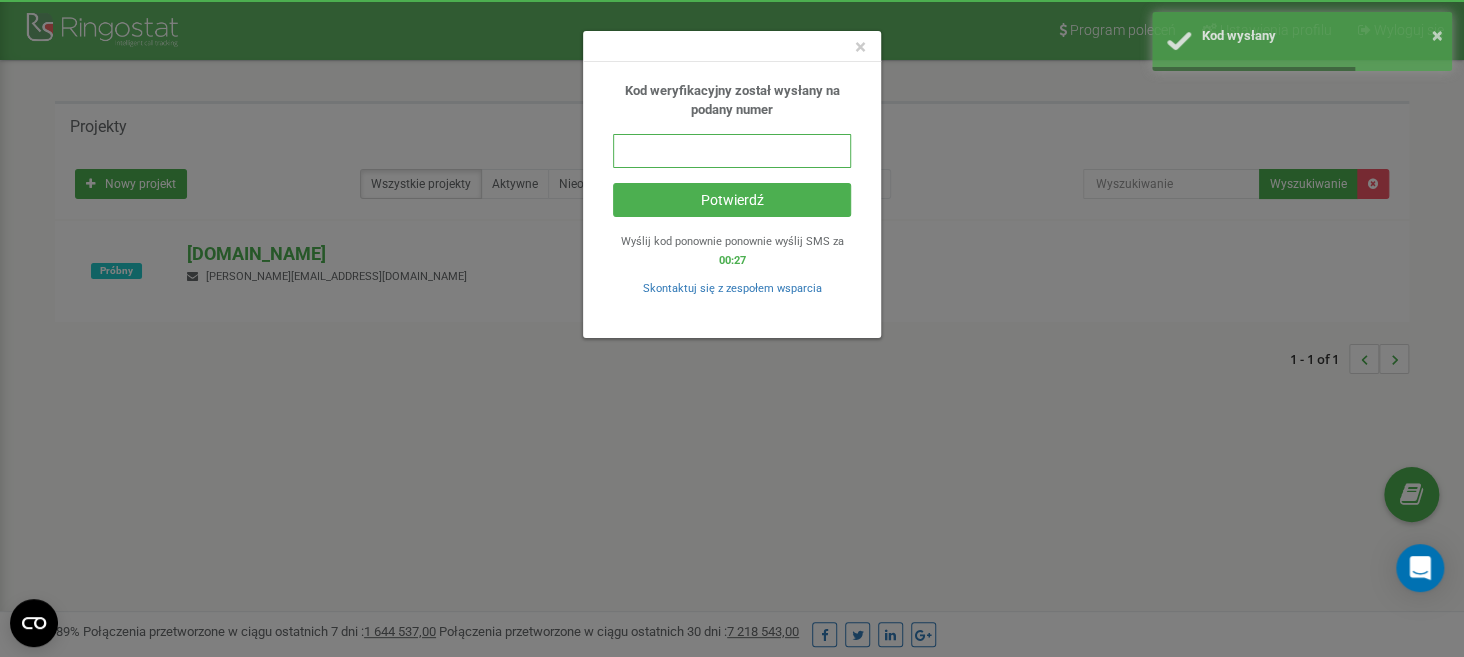 click at bounding box center [732, 151] 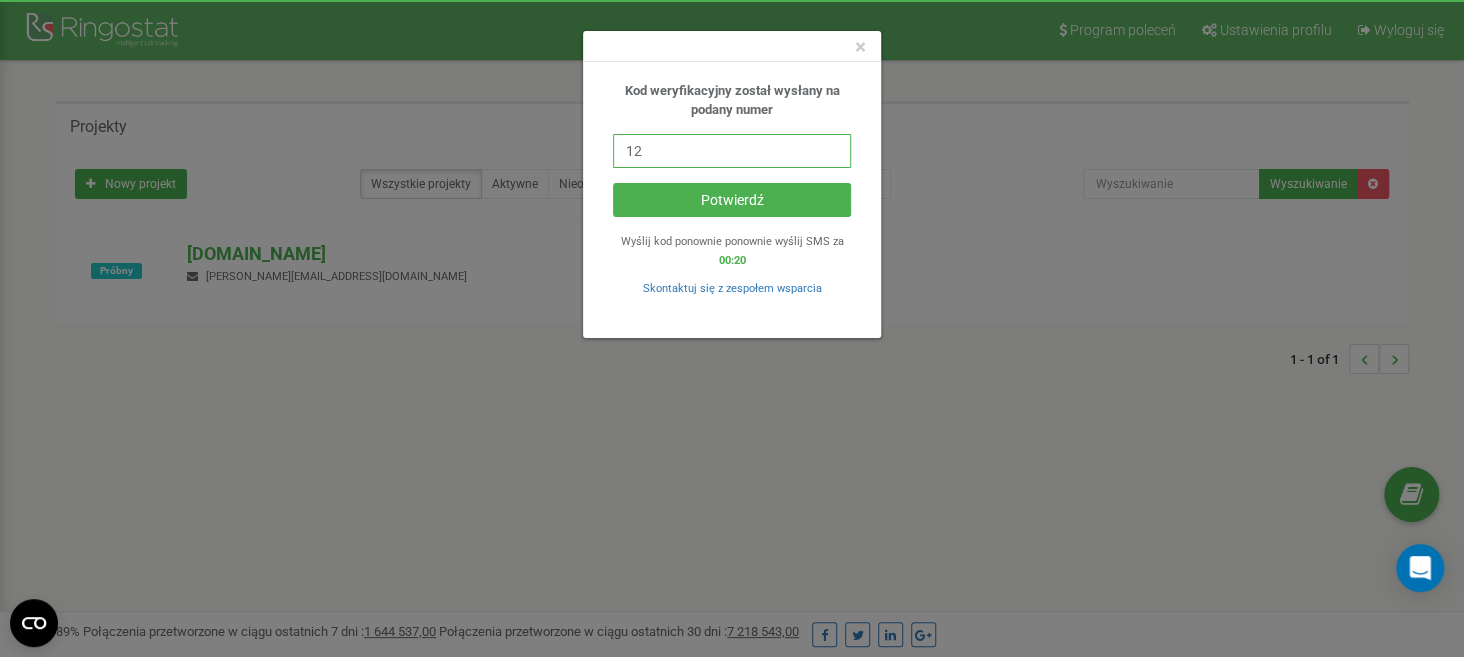 type on "1" 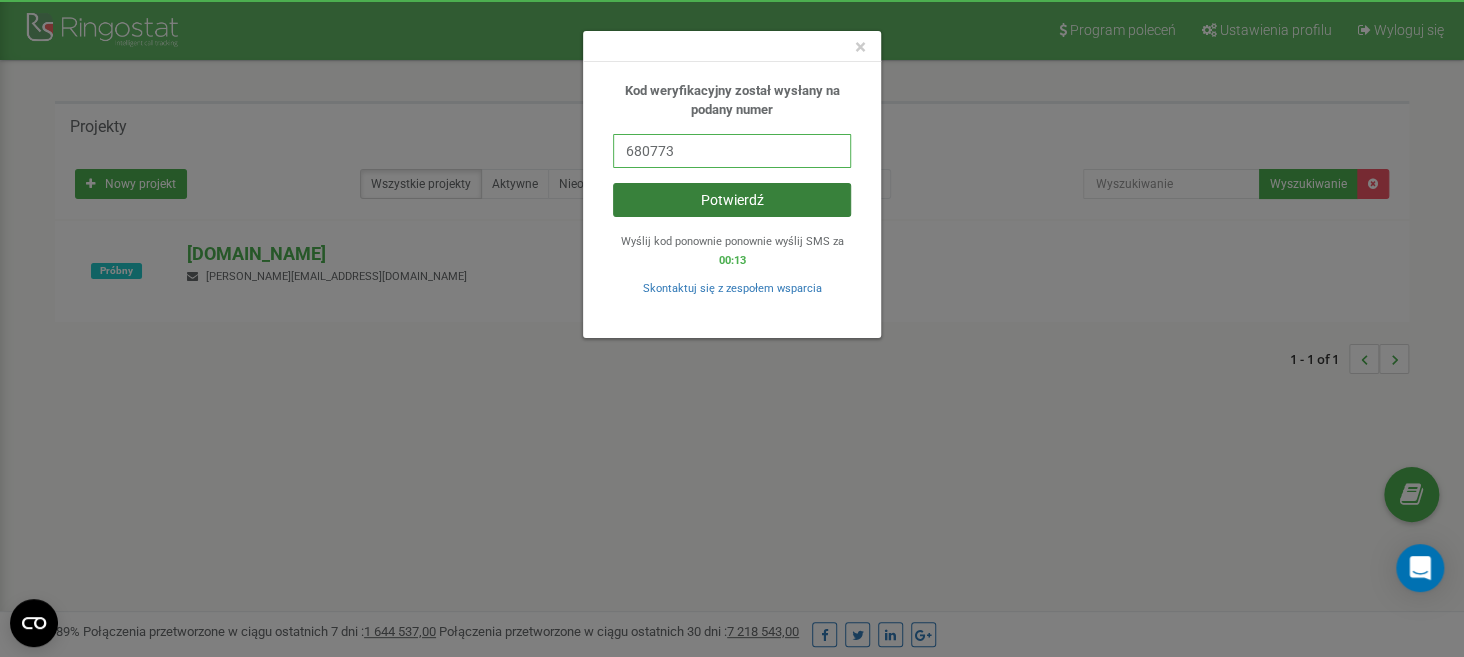 type on "680773" 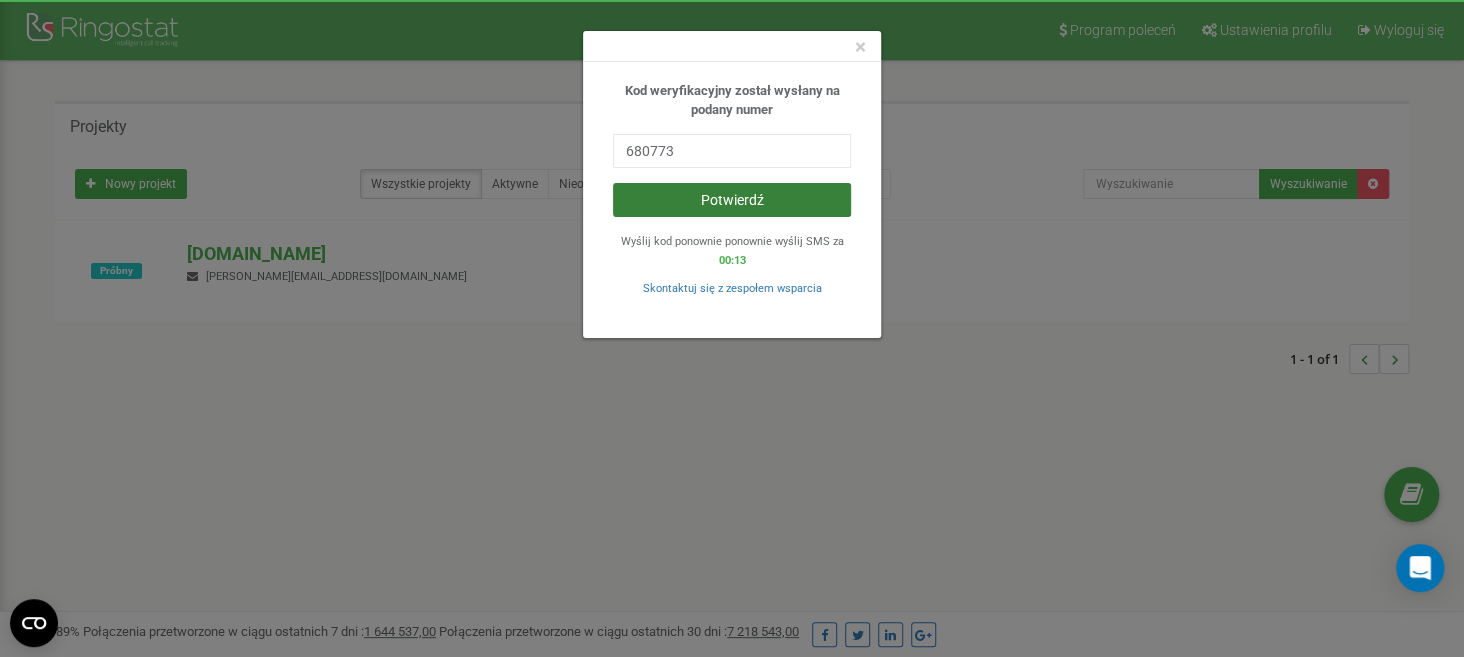 click on "Potwierdź" at bounding box center [732, 200] 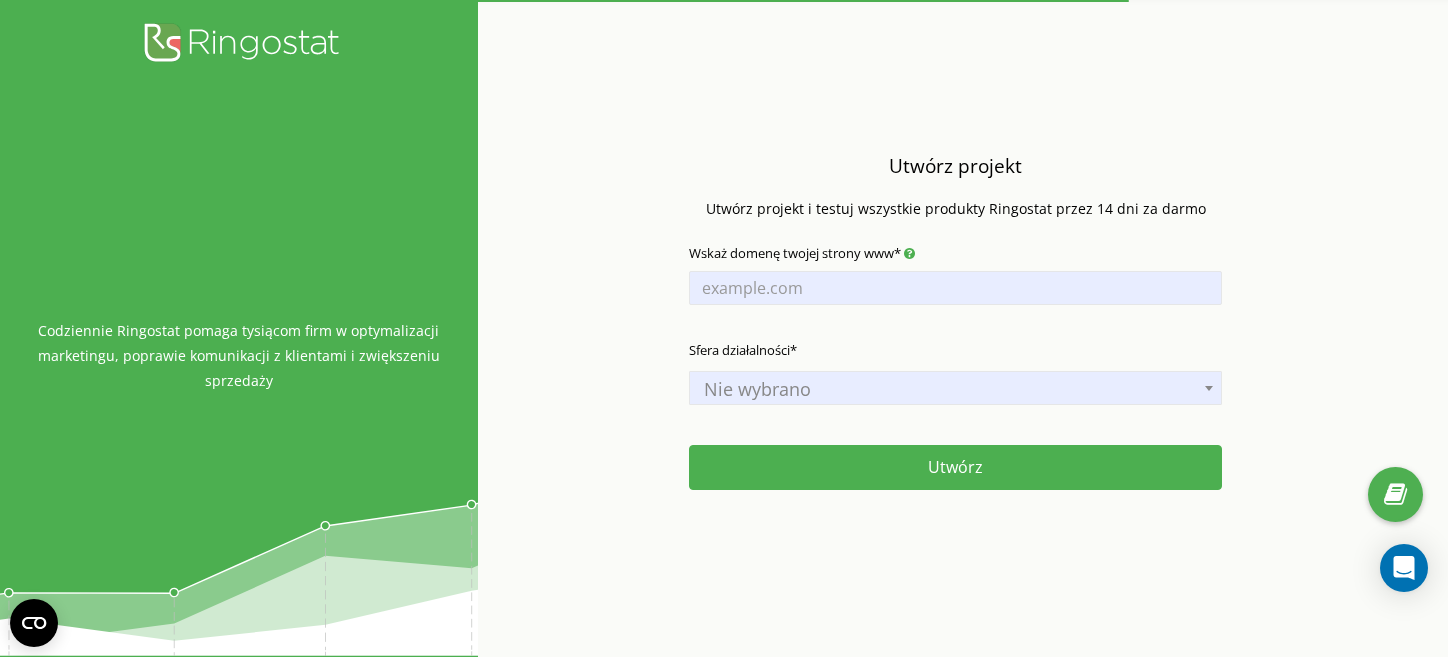 scroll, scrollTop: 0, scrollLeft: 0, axis: both 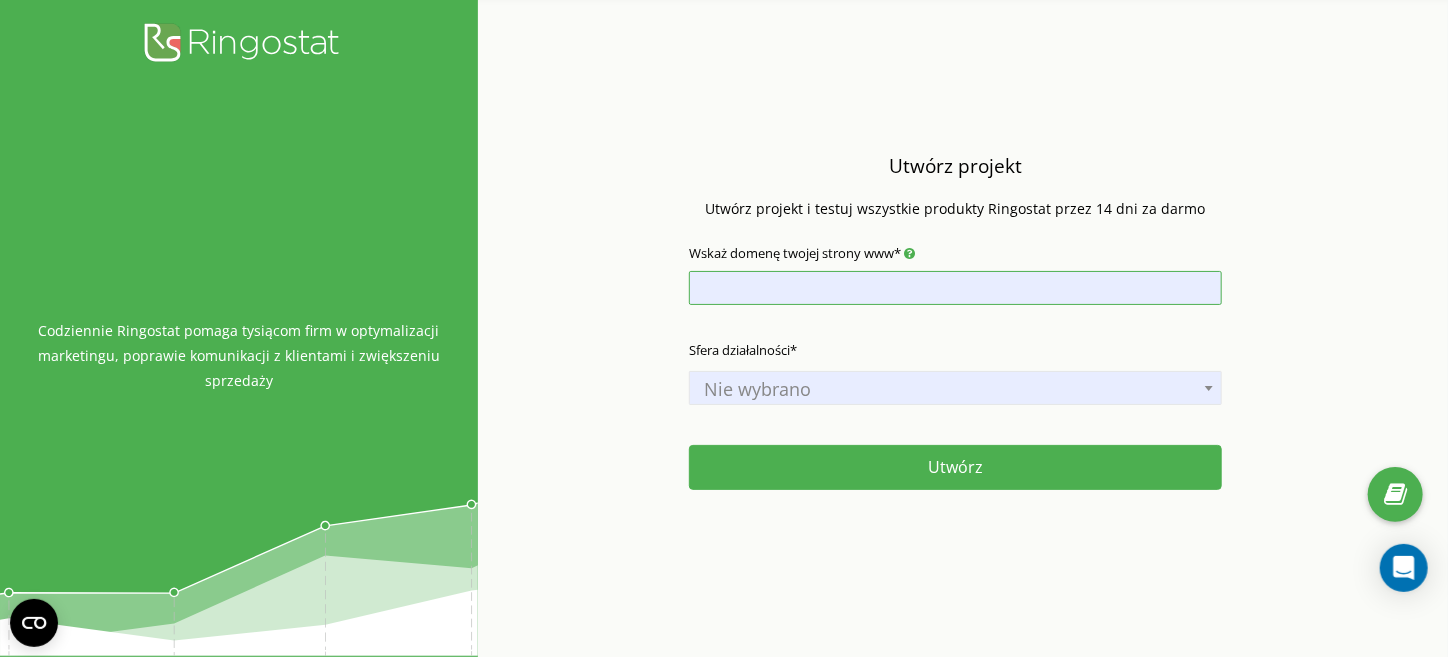 click on "Wskaż domenę twojej strony www*" at bounding box center [955, 288] 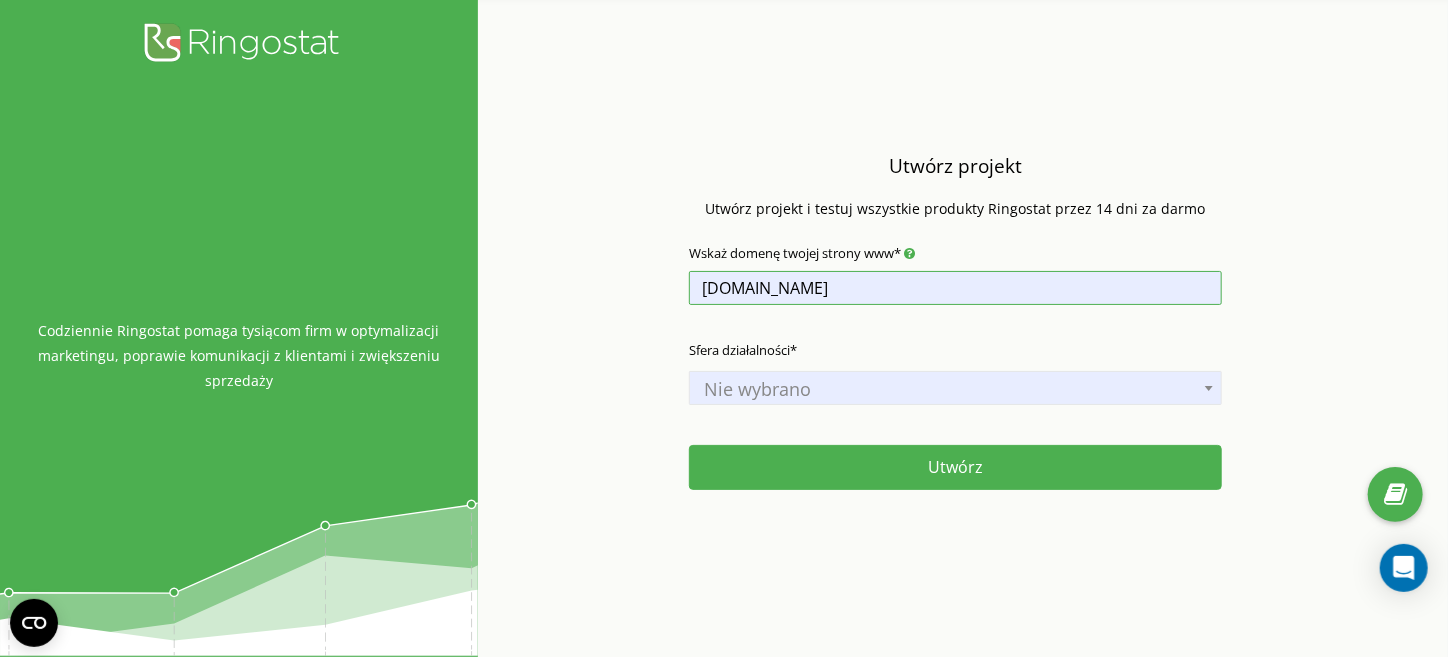 type on "[DOMAIN_NAME]" 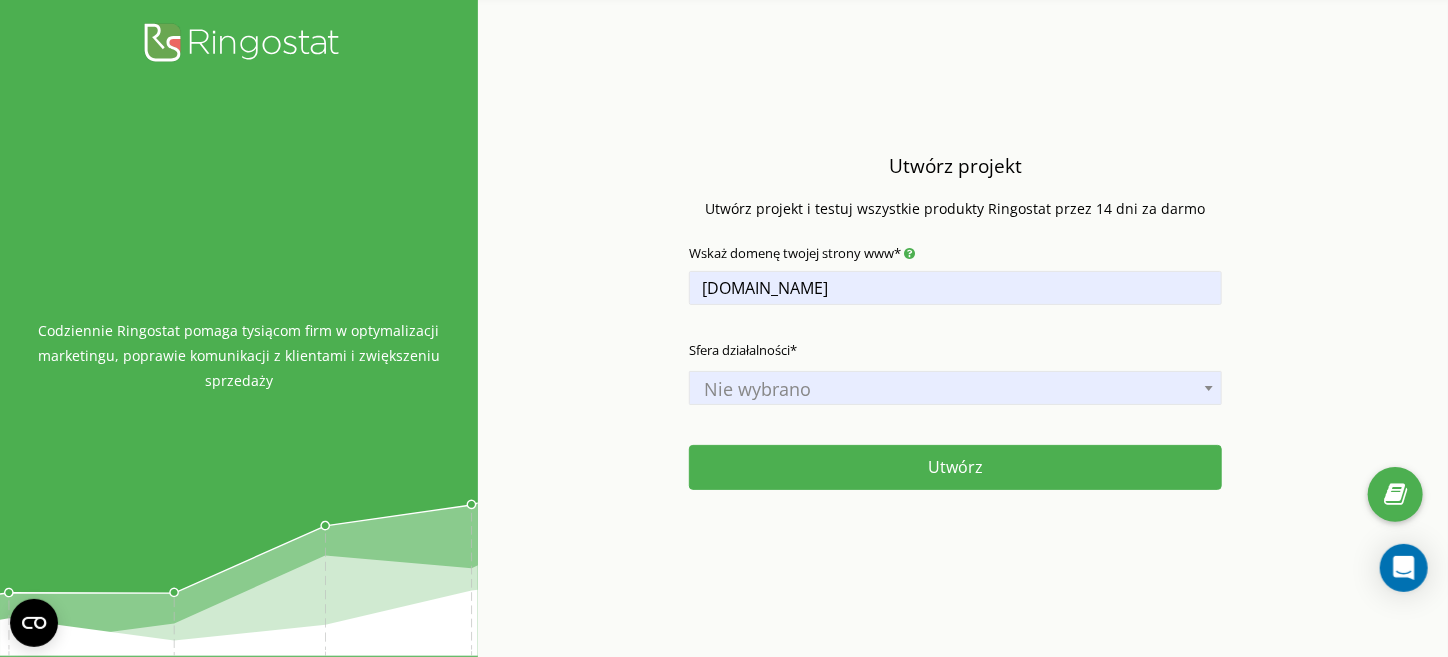 click on "Nie wybrano" at bounding box center [955, 389] 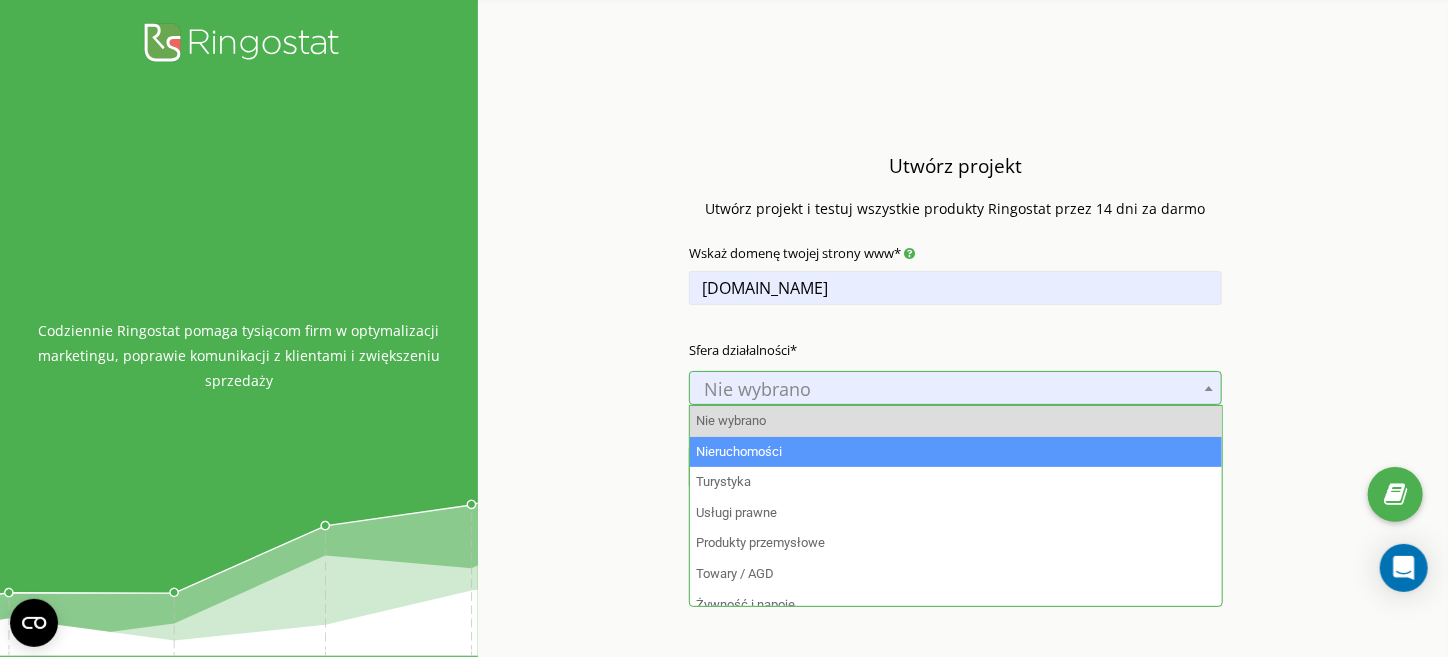 scroll, scrollTop: 233, scrollLeft: 0, axis: vertical 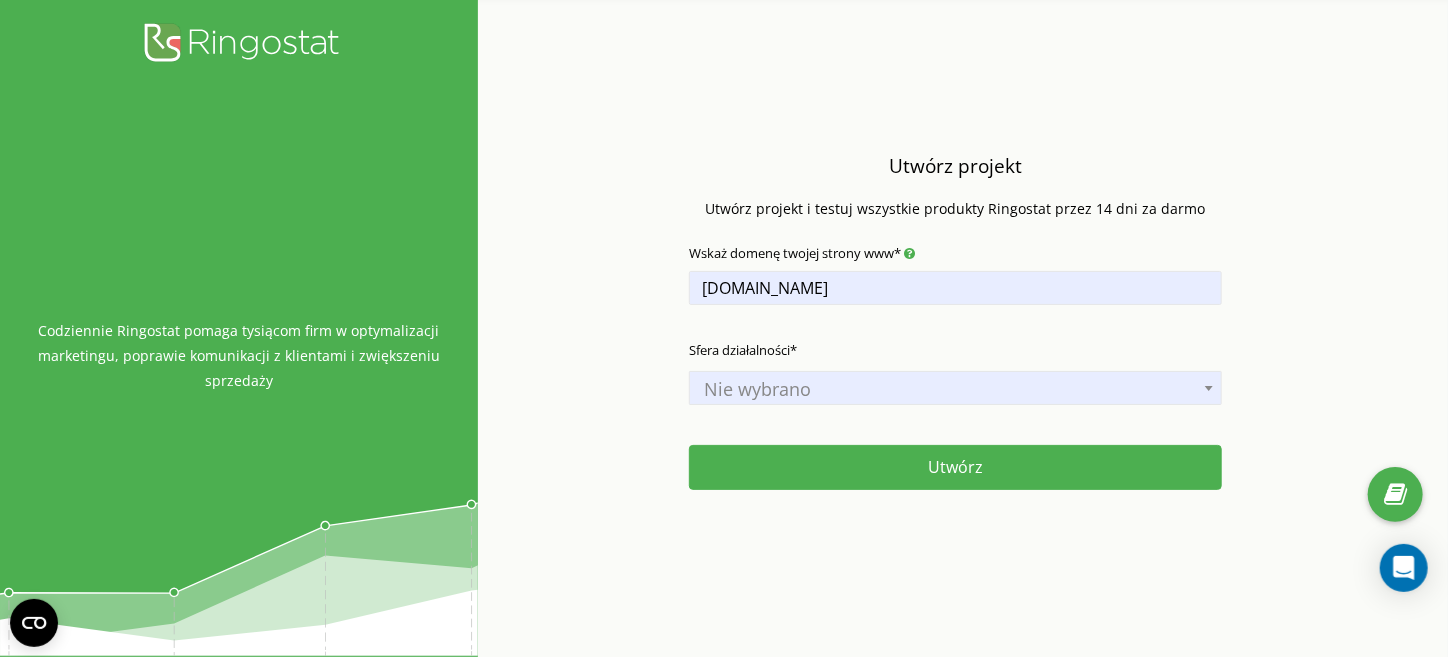 click on "Nie wybrano" at bounding box center (955, 389) 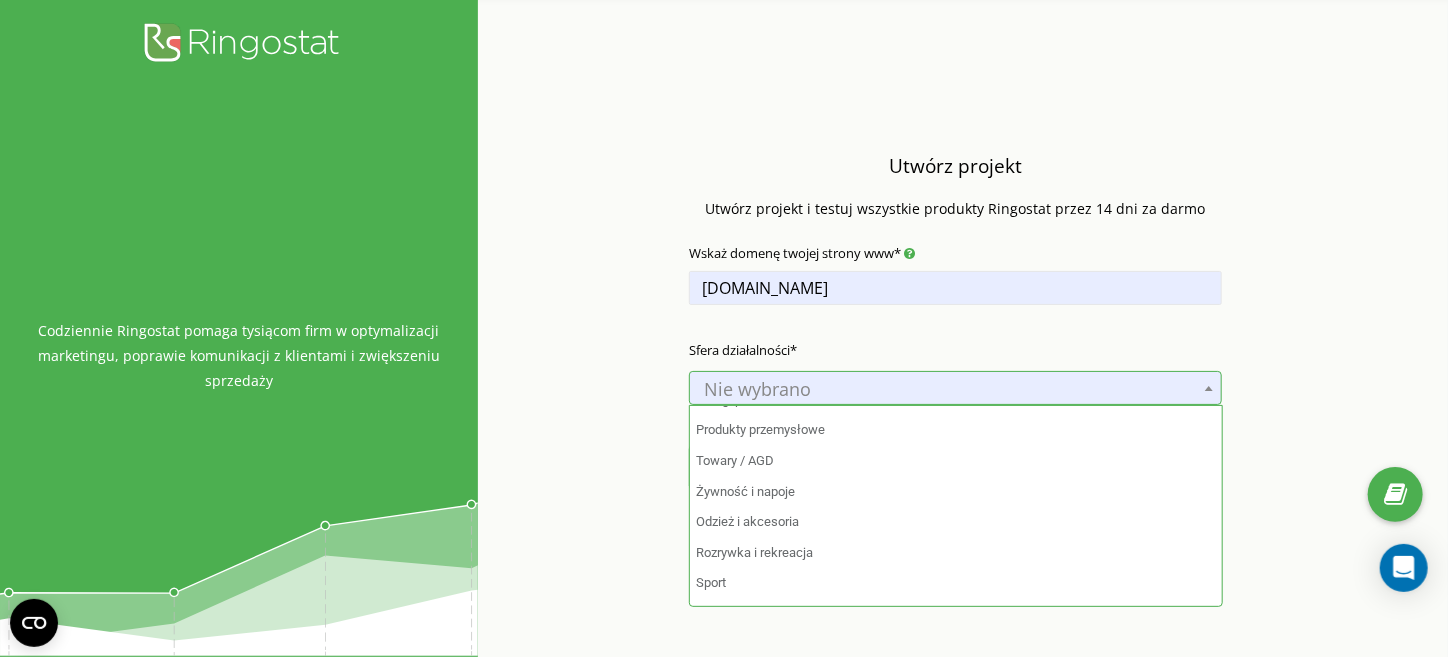 scroll, scrollTop: 147, scrollLeft: 0, axis: vertical 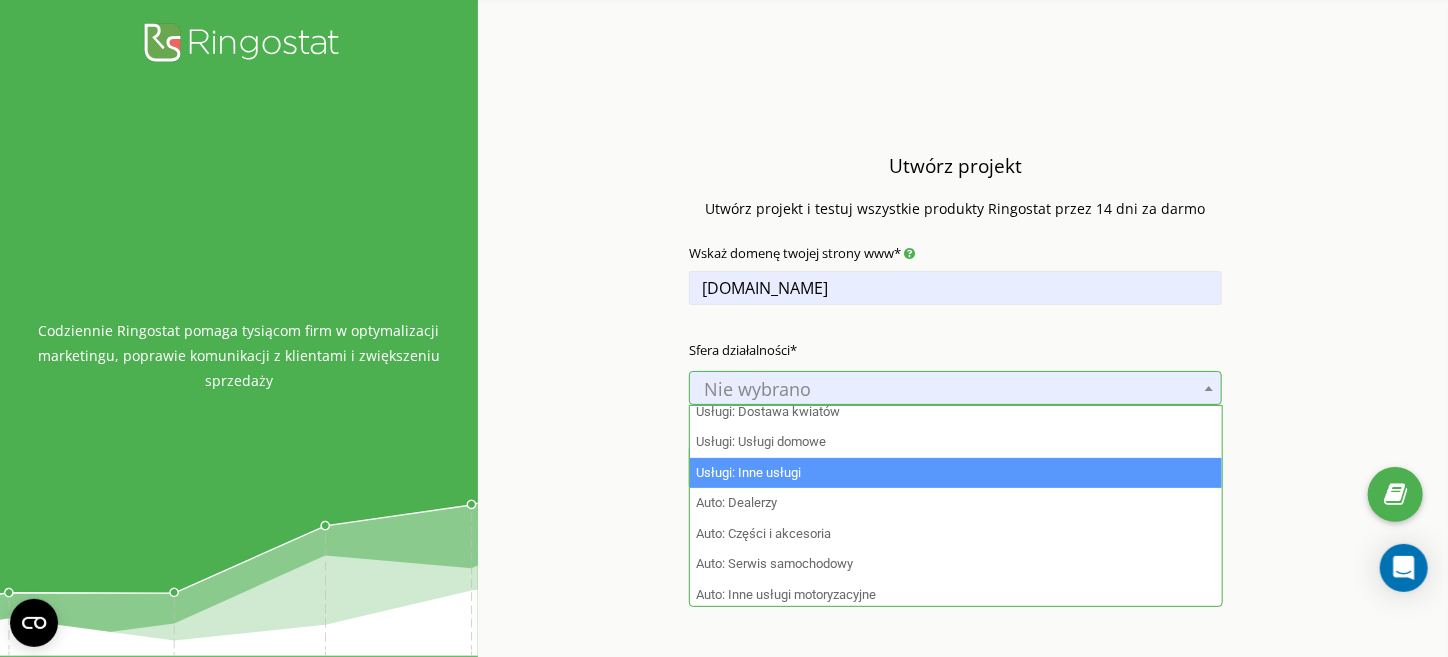 select on "56" 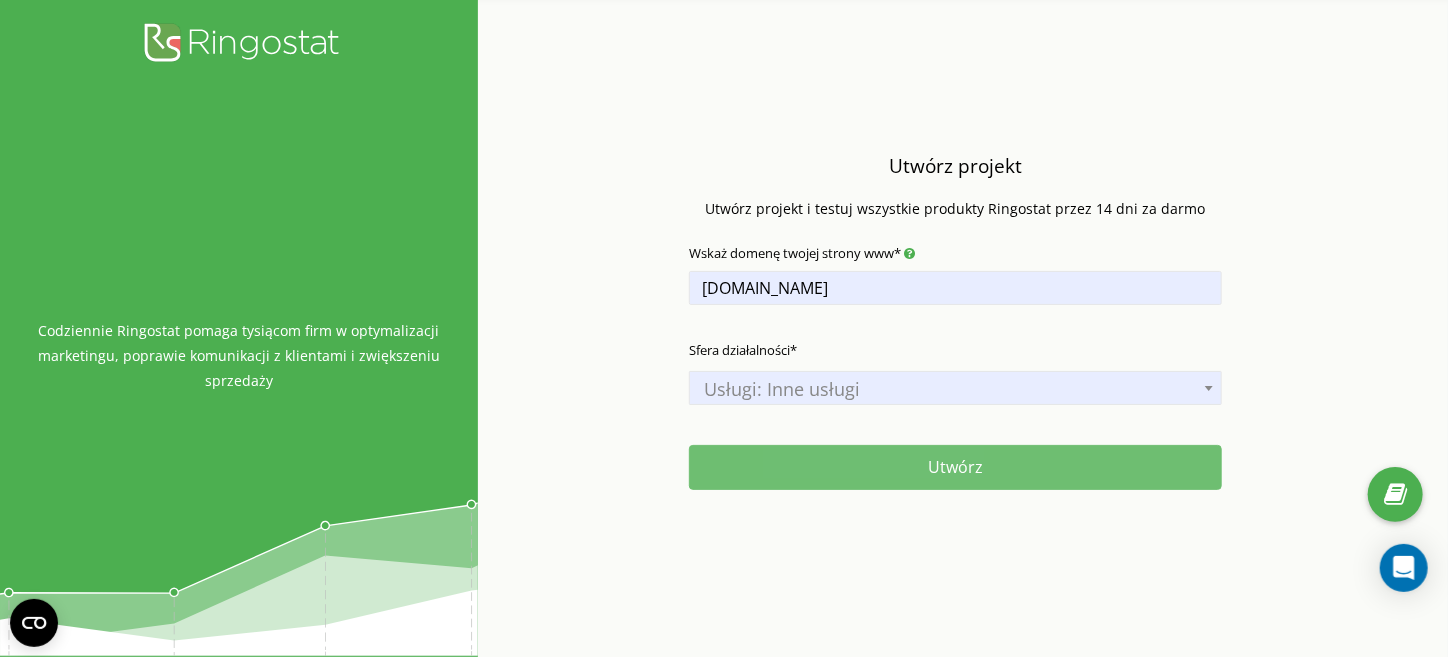 click on "Utwórz" at bounding box center [955, 467] 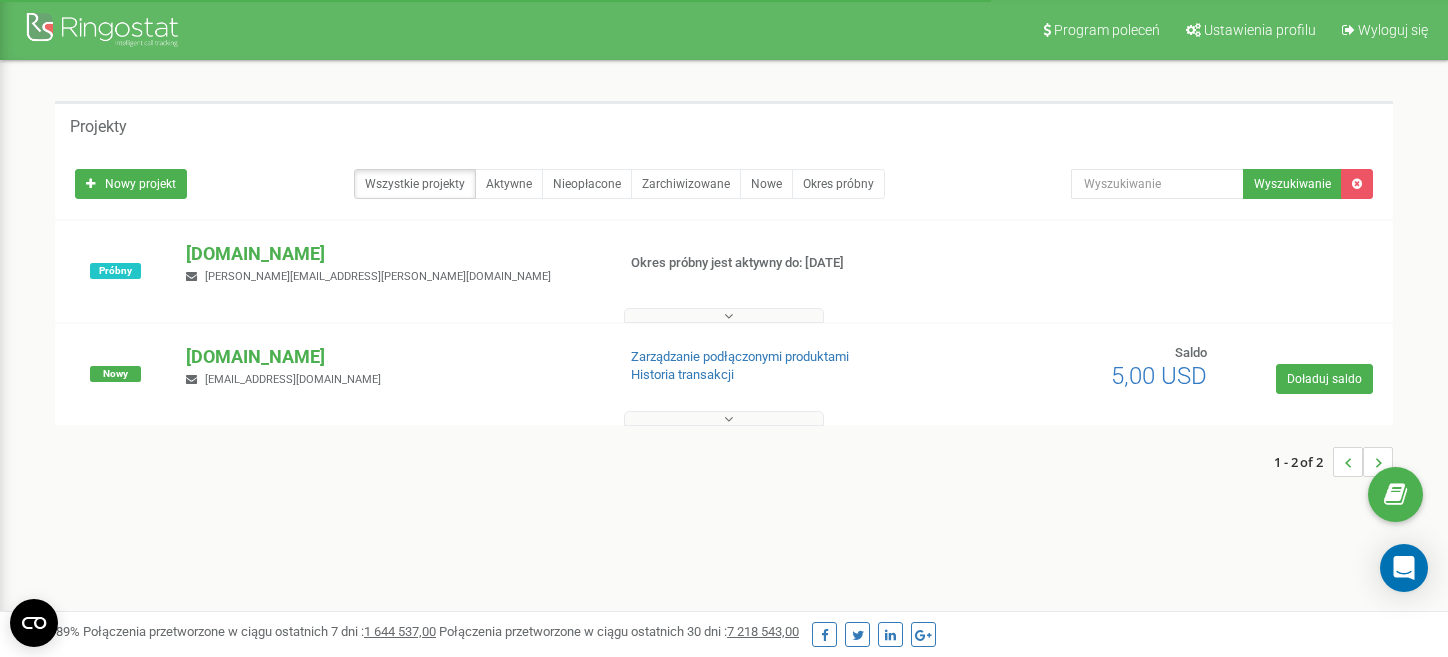 scroll, scrollTop: 0, scrollLeft: 0, axis: both 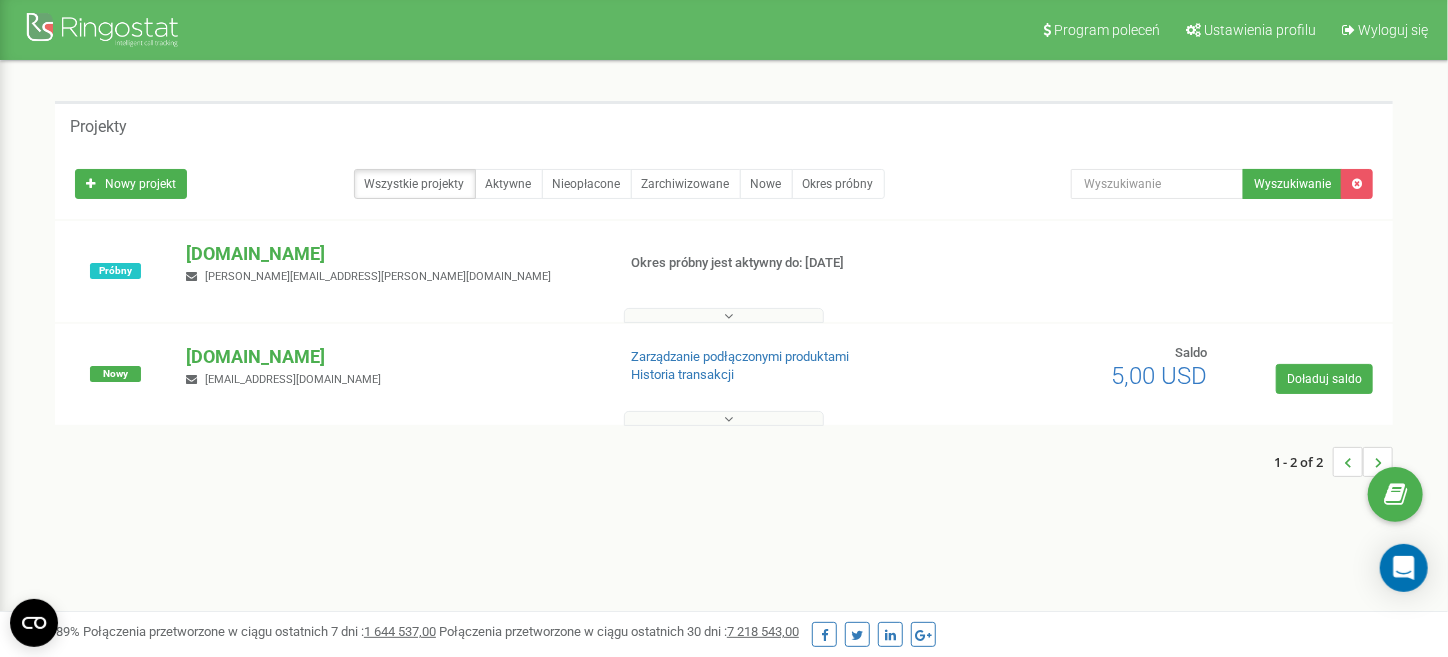 click at bounding box center [724, 418] 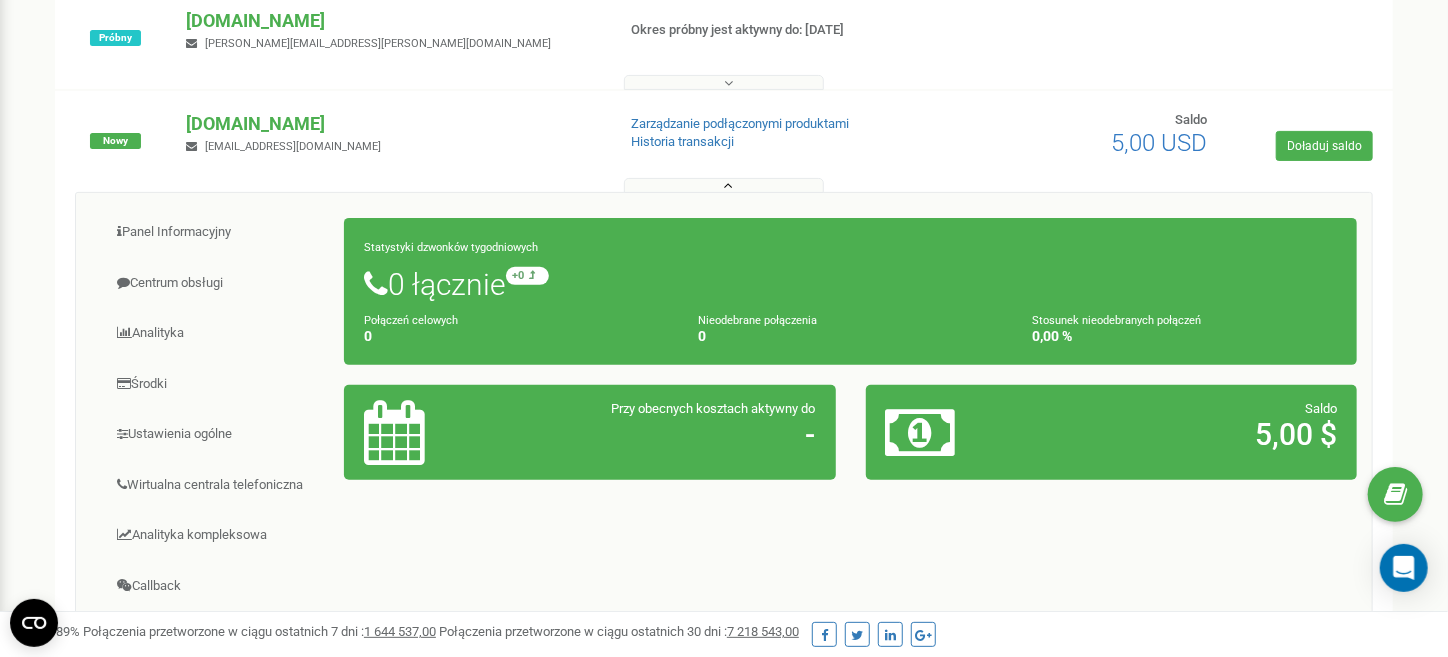 scroll, scrollTop: 0, scrollLeft: 0, axis: both 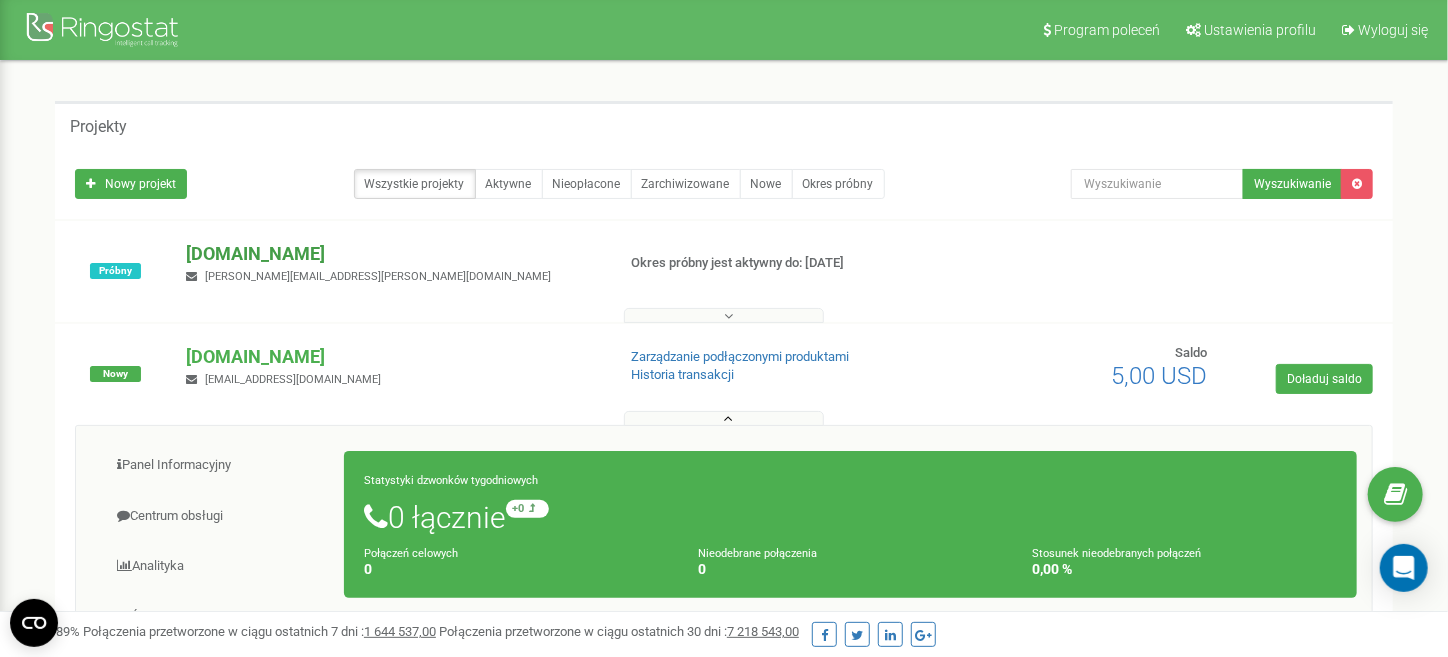 click on "[DOMAIN_NAME]" at bounding box center [392, 254] 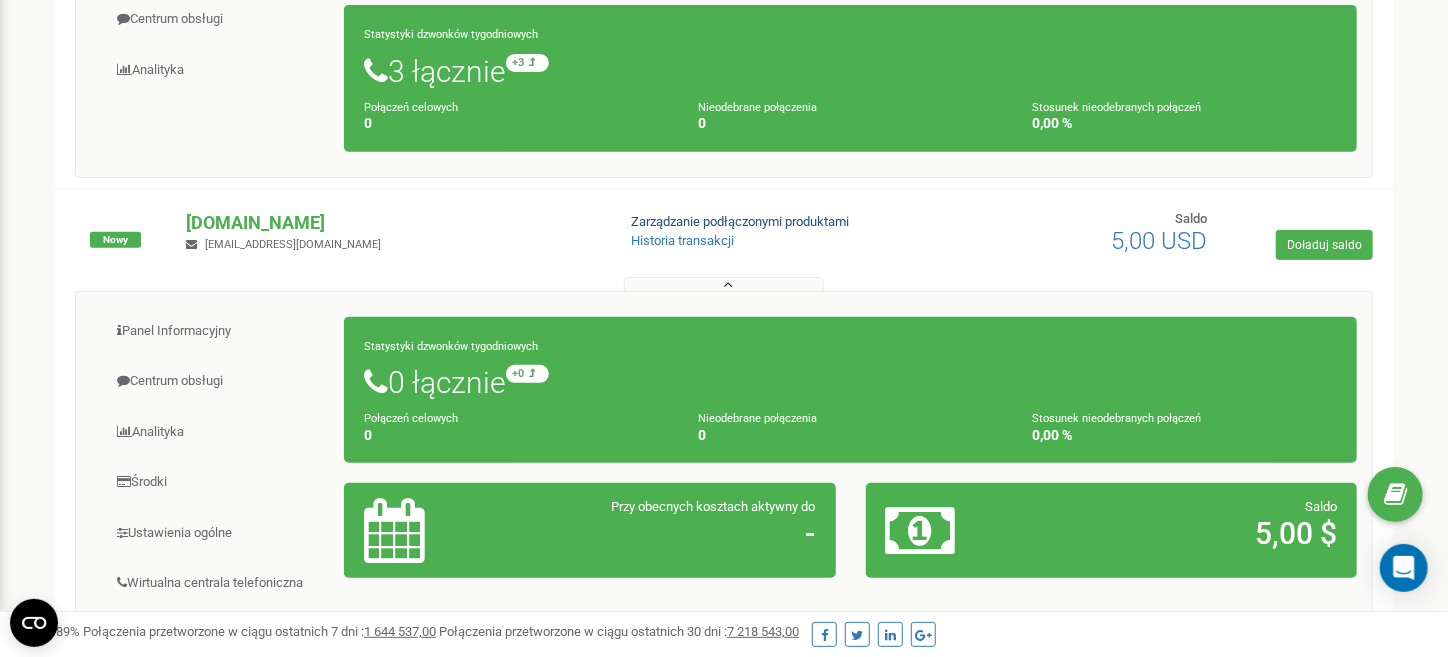 scroll, scrollTop: 233, scrollLeft: 0, axis: vertical 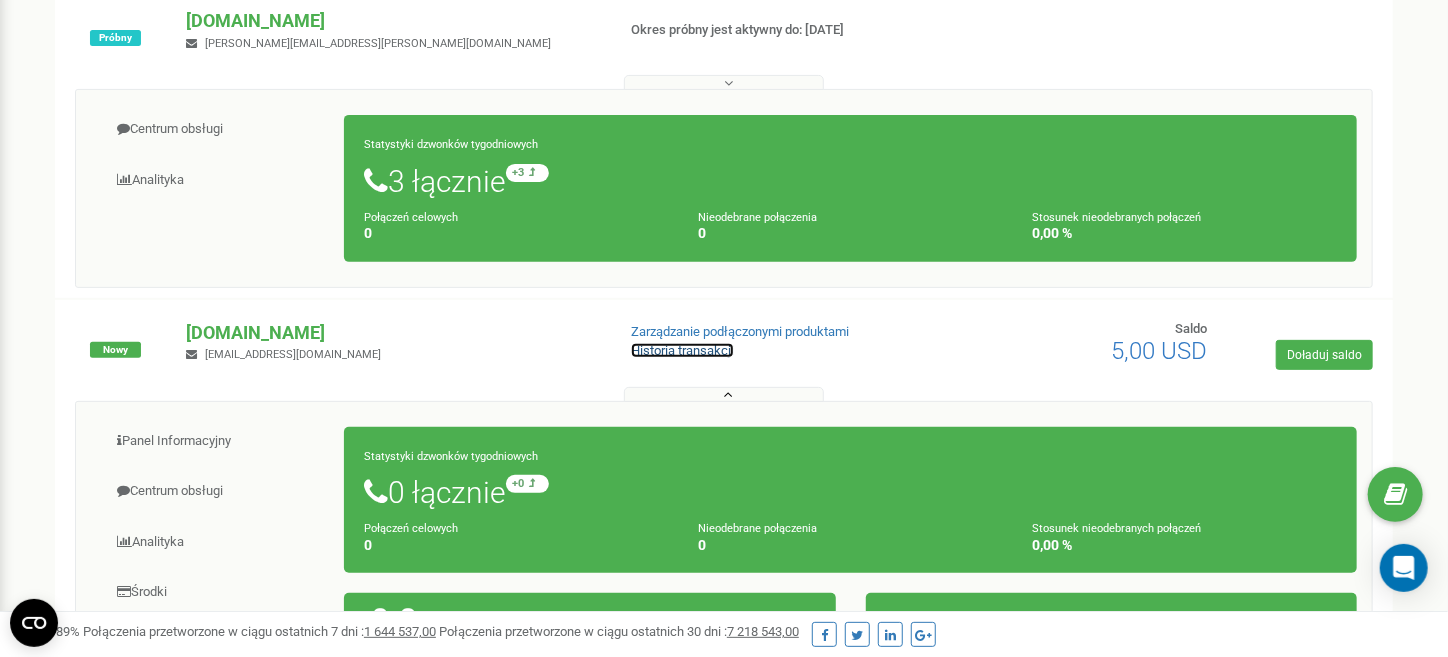 click on "Historia transakcji" at bounding box center (682, 350) 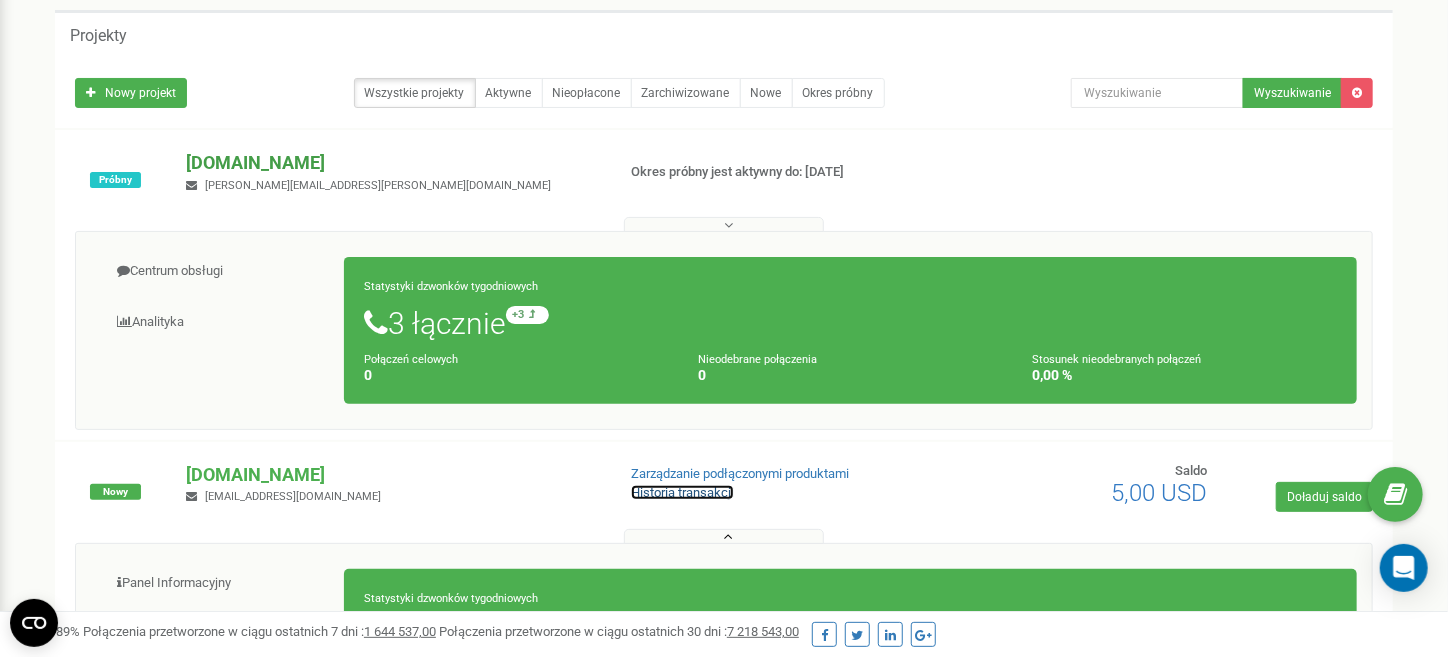 scroll, scrollTop: 0, scrollLeft: 0, axis: both 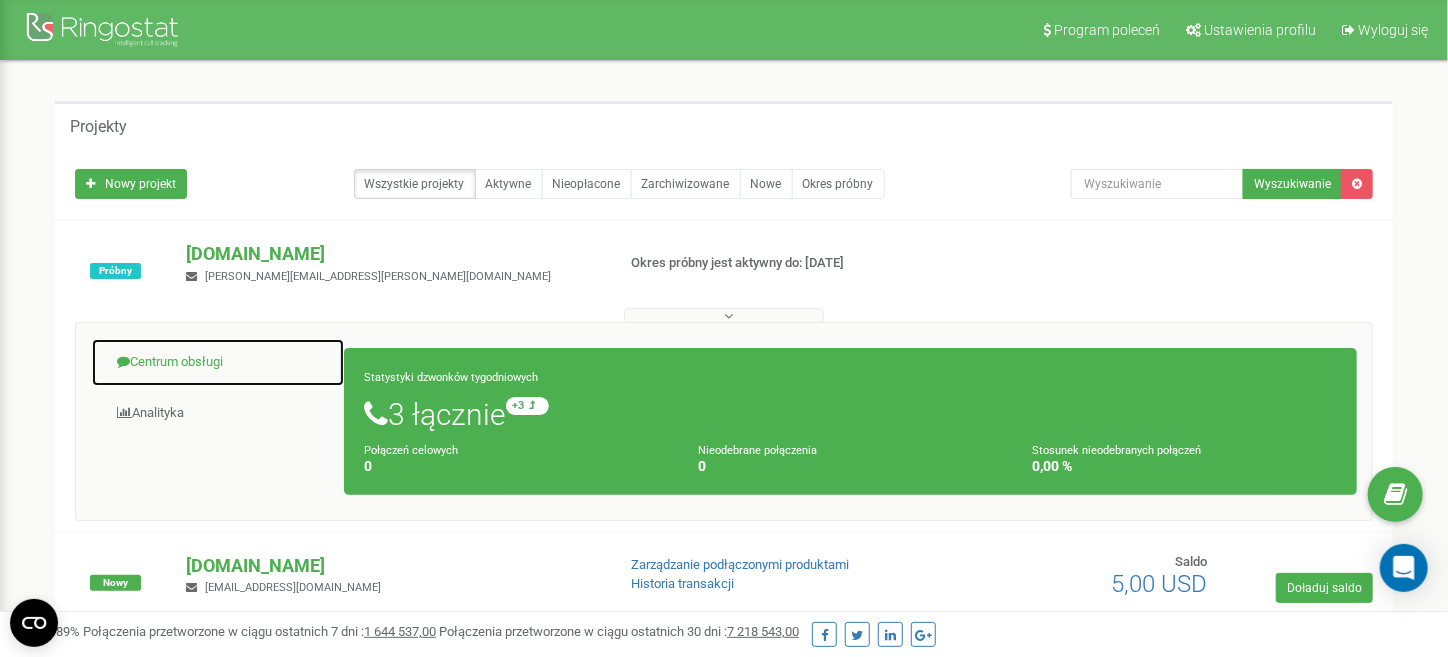 click on "Centrum obsługi" at bounding box center (218, 362) 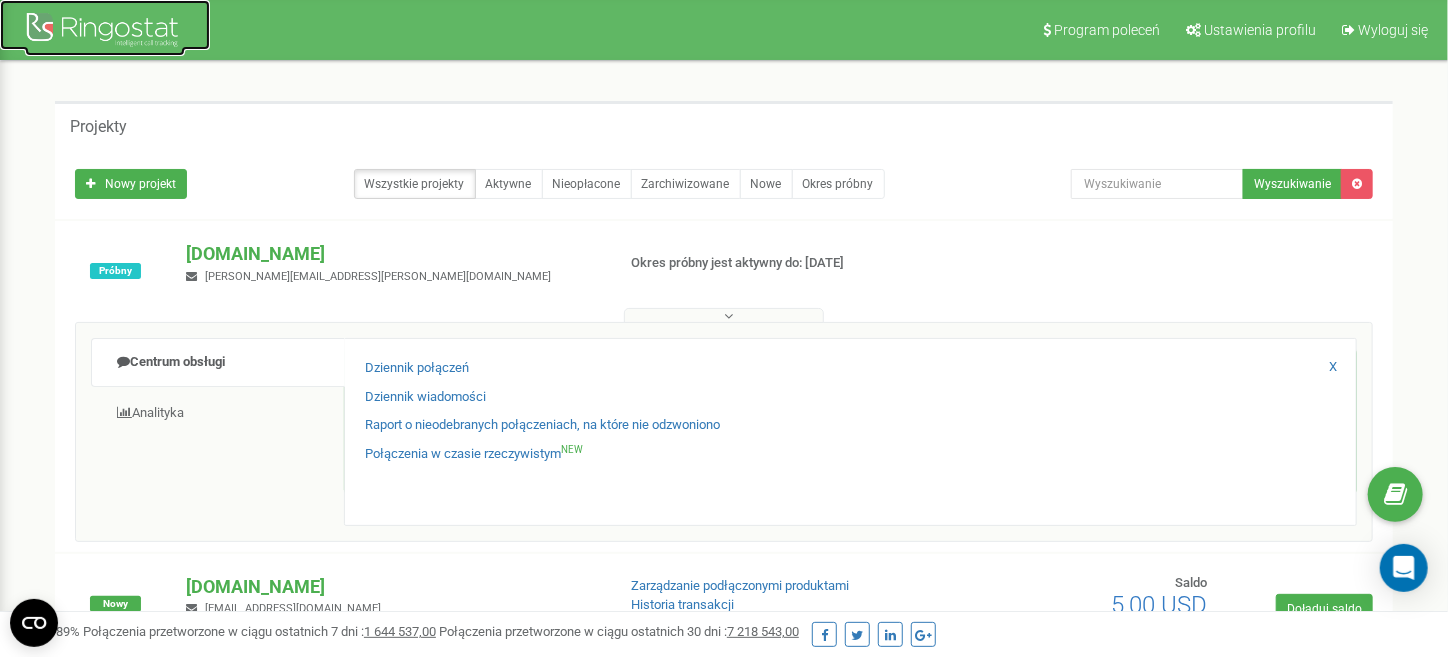 click at bounding box center (105, 32) 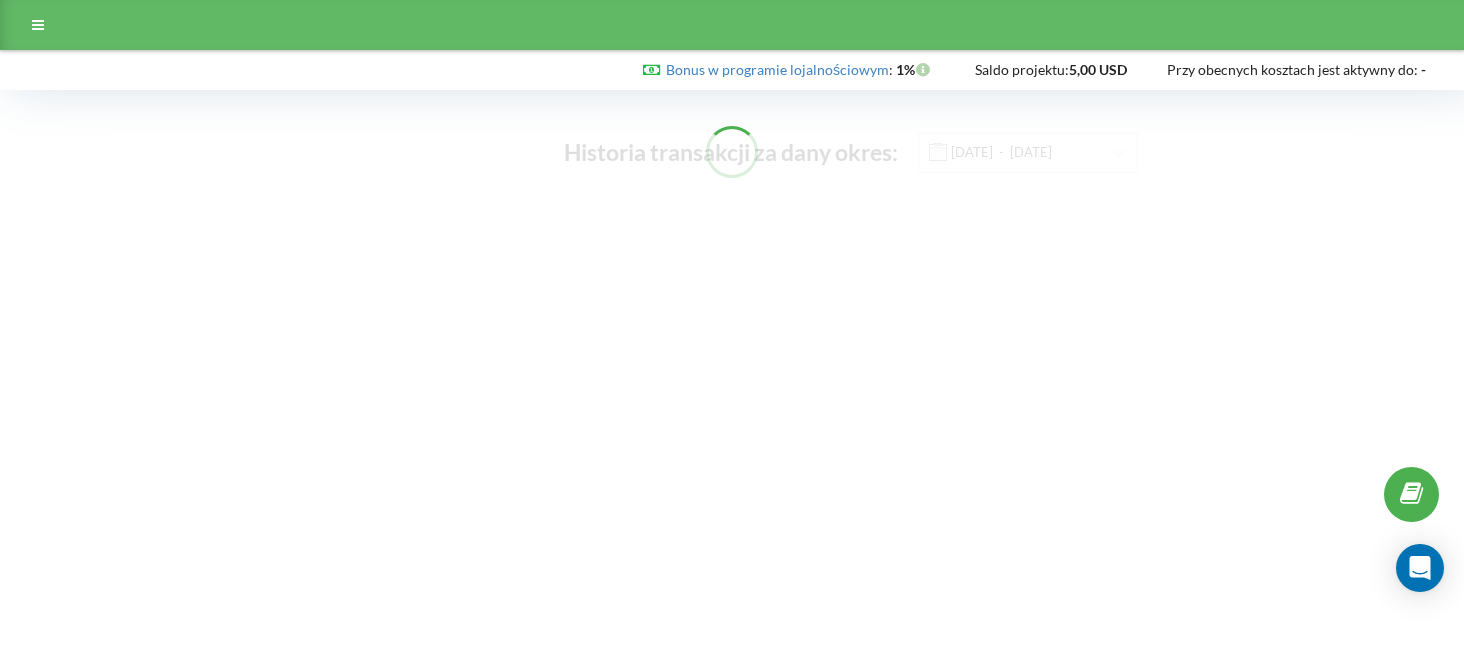 scroll, scrollTop: 0, scrollLeft: 0, axis: both 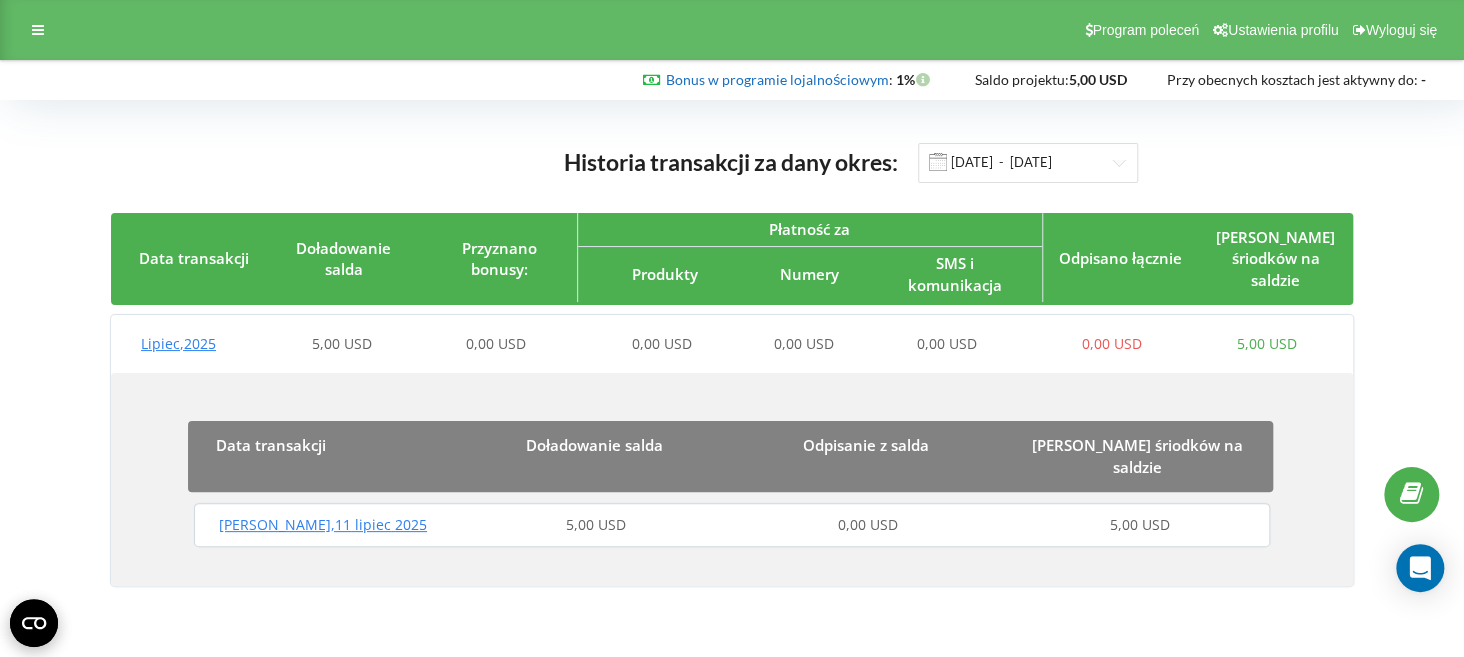 click on "Bonus w programie lojalnościowym" at bounding box center (777, 79) 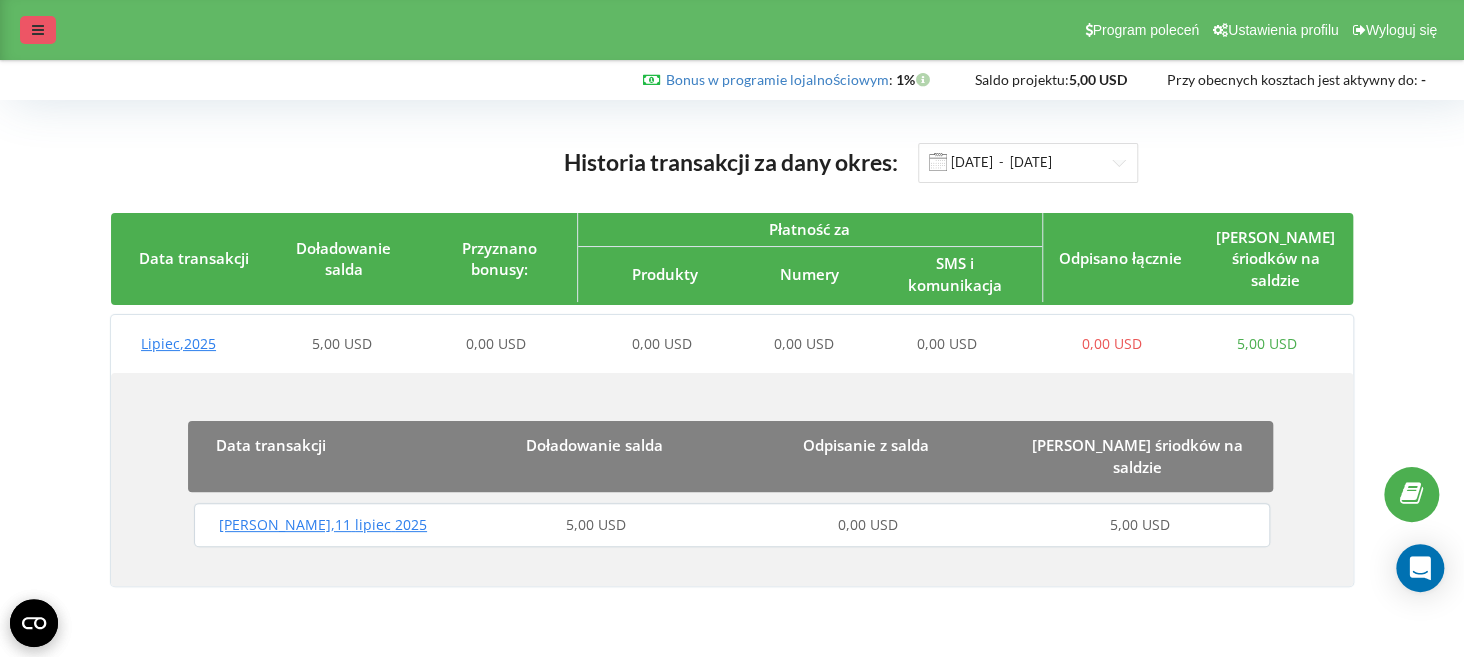 click at bounding box center [38, 30] 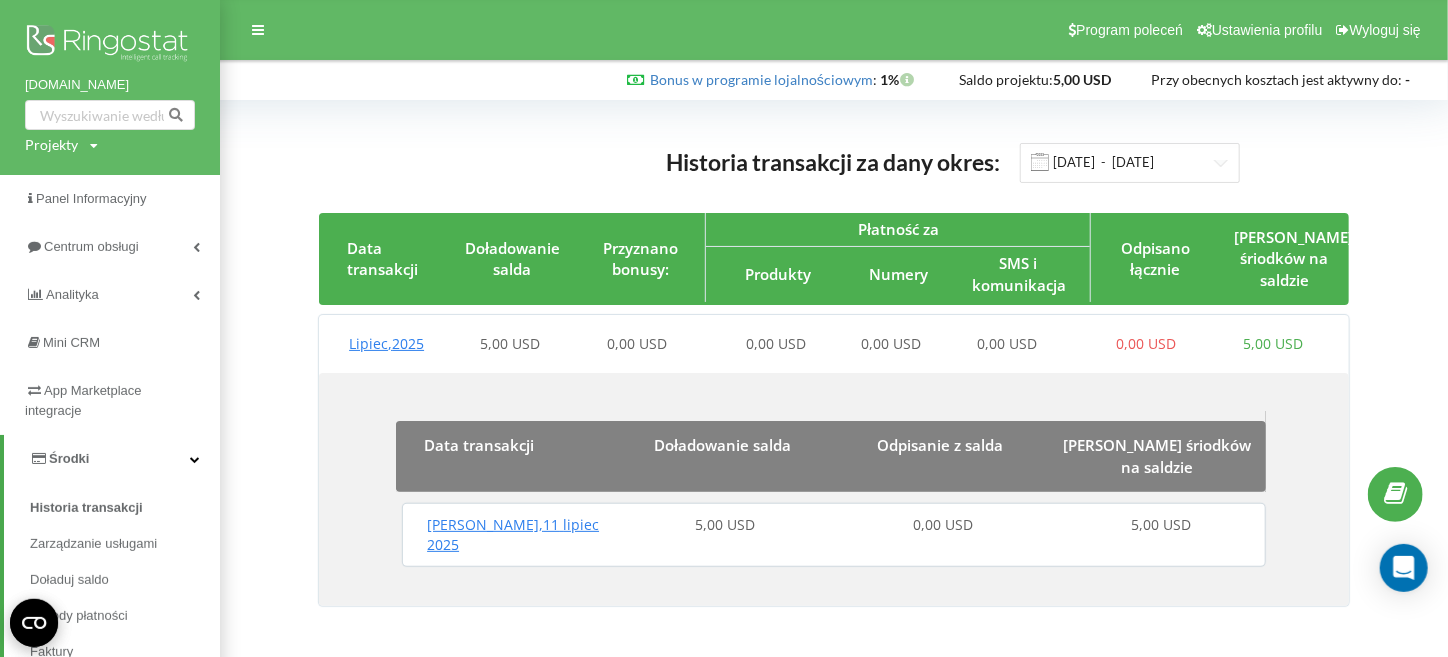 click at bounding box center [110, 45] 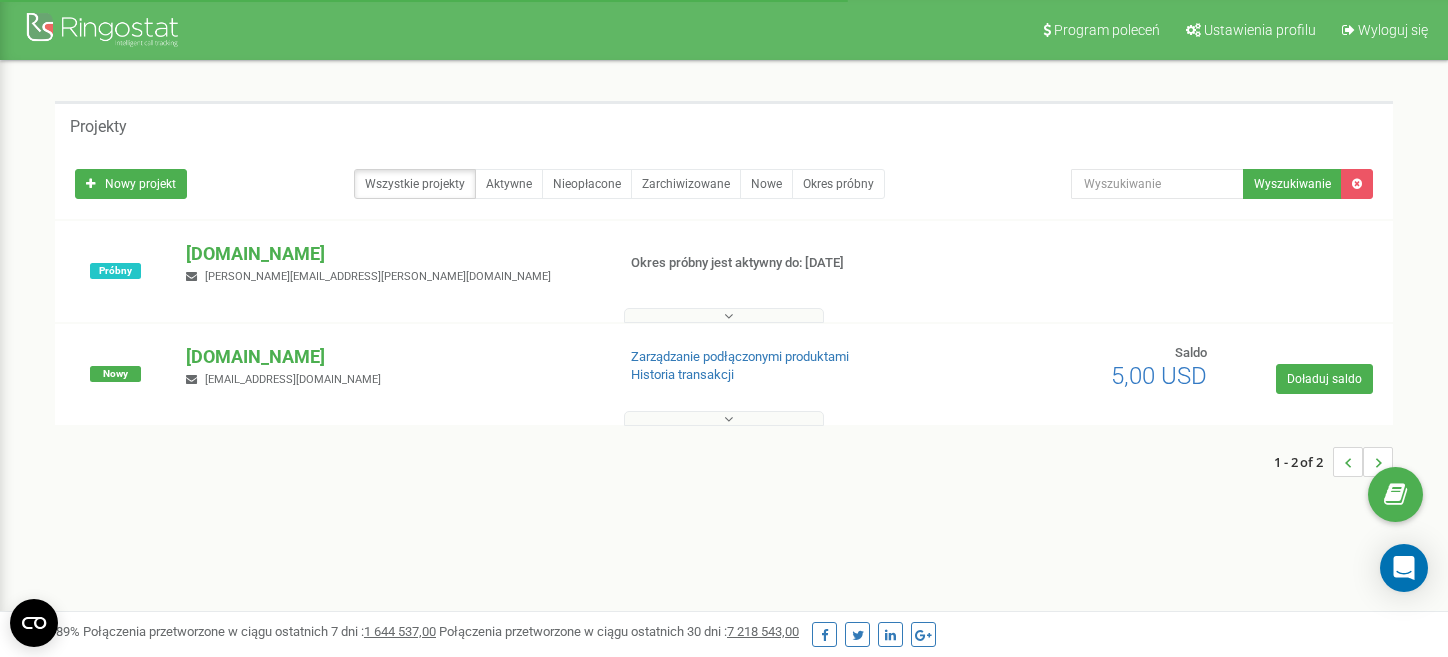 scroll, scrollTop: 0, scrollLeft: 0, axis: both 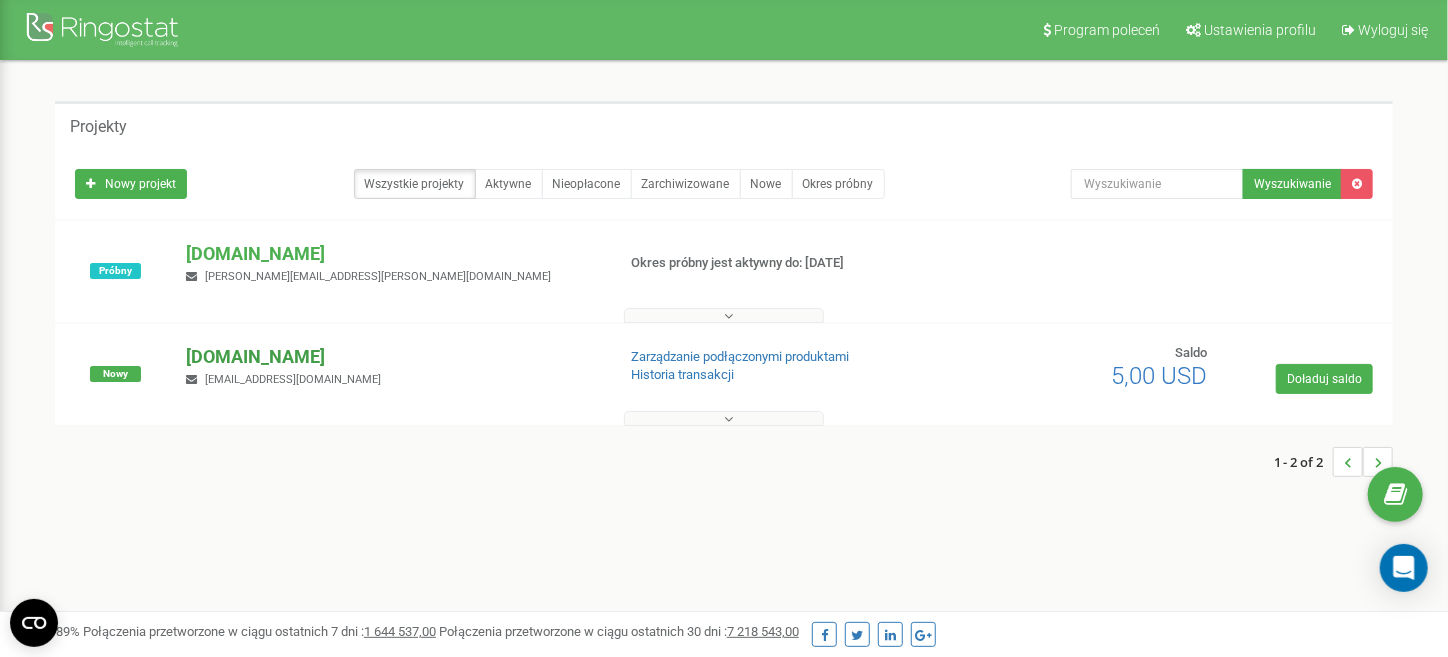 click on "[DOMAIN_NAME]" at bounding box center (392, 357) 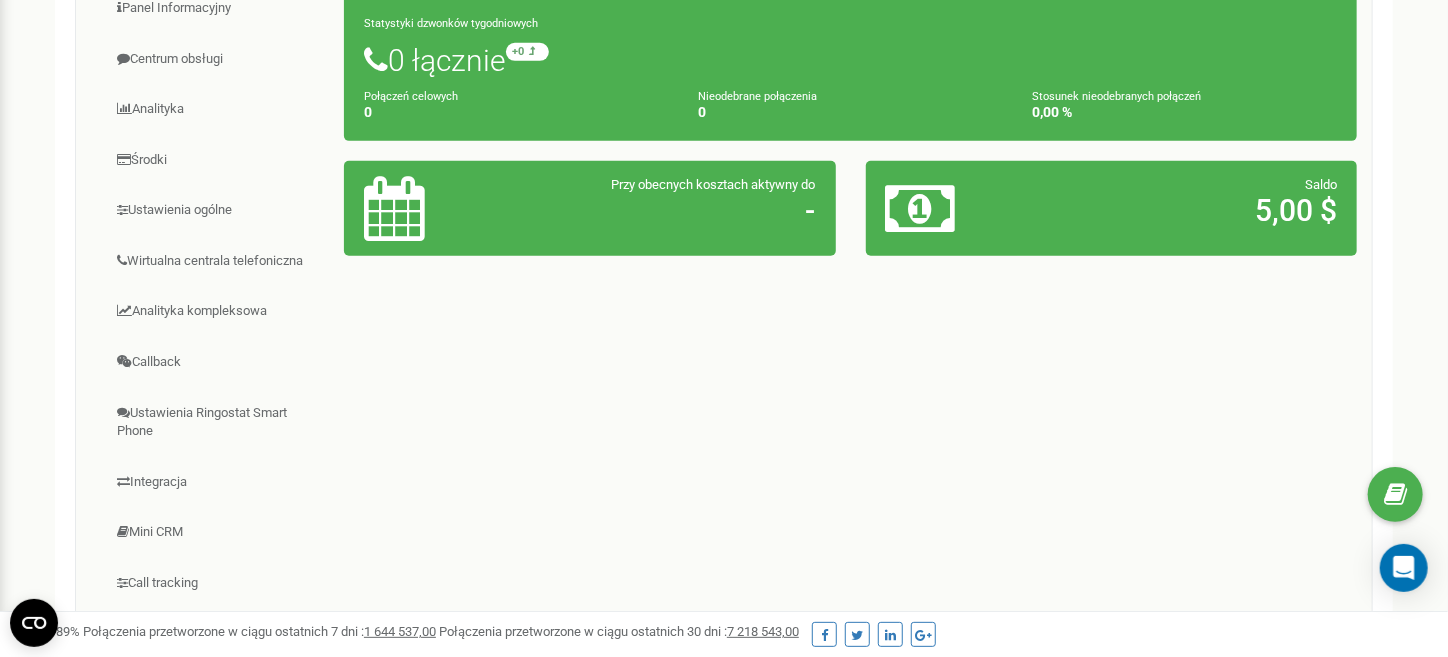 scroll, scrollTop: 542, scrollLeft: 0, axis: vertical 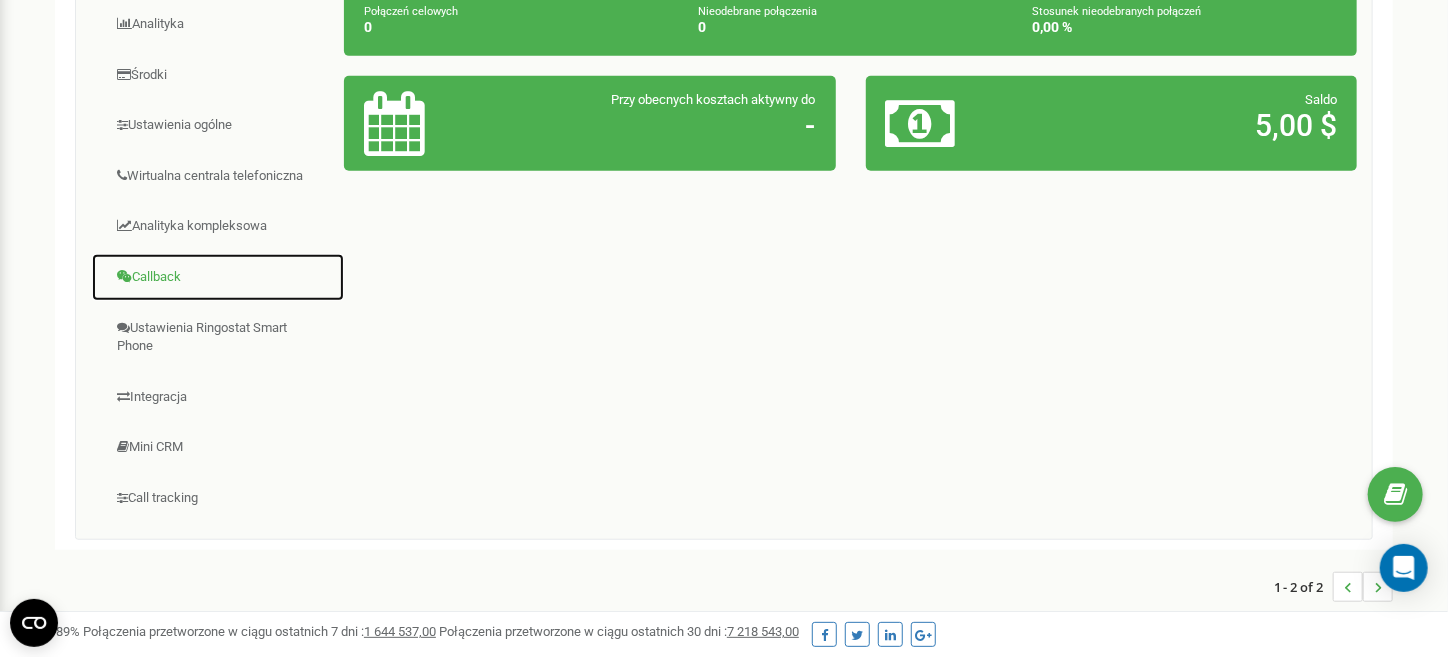 click on "Callback" at bounding box center [218, 277] 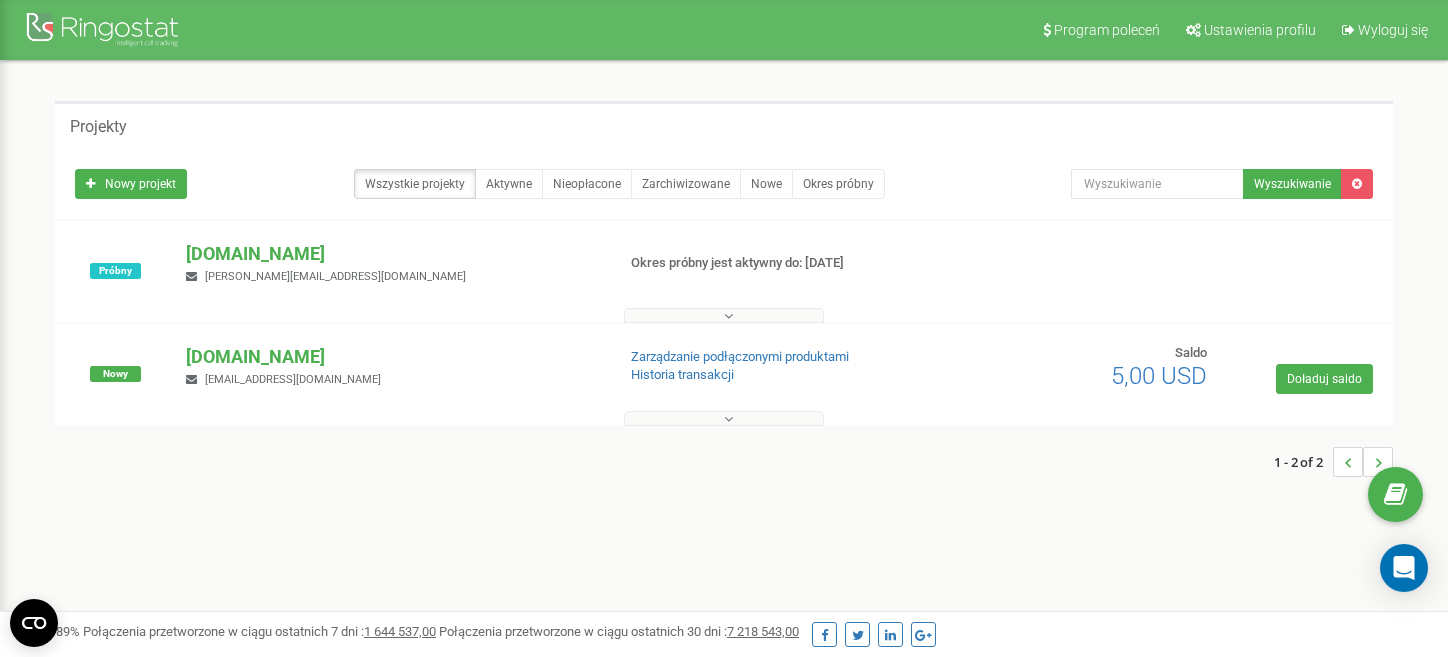 scroll, scrollTop: 0, scrollLeft: 0, axis: both 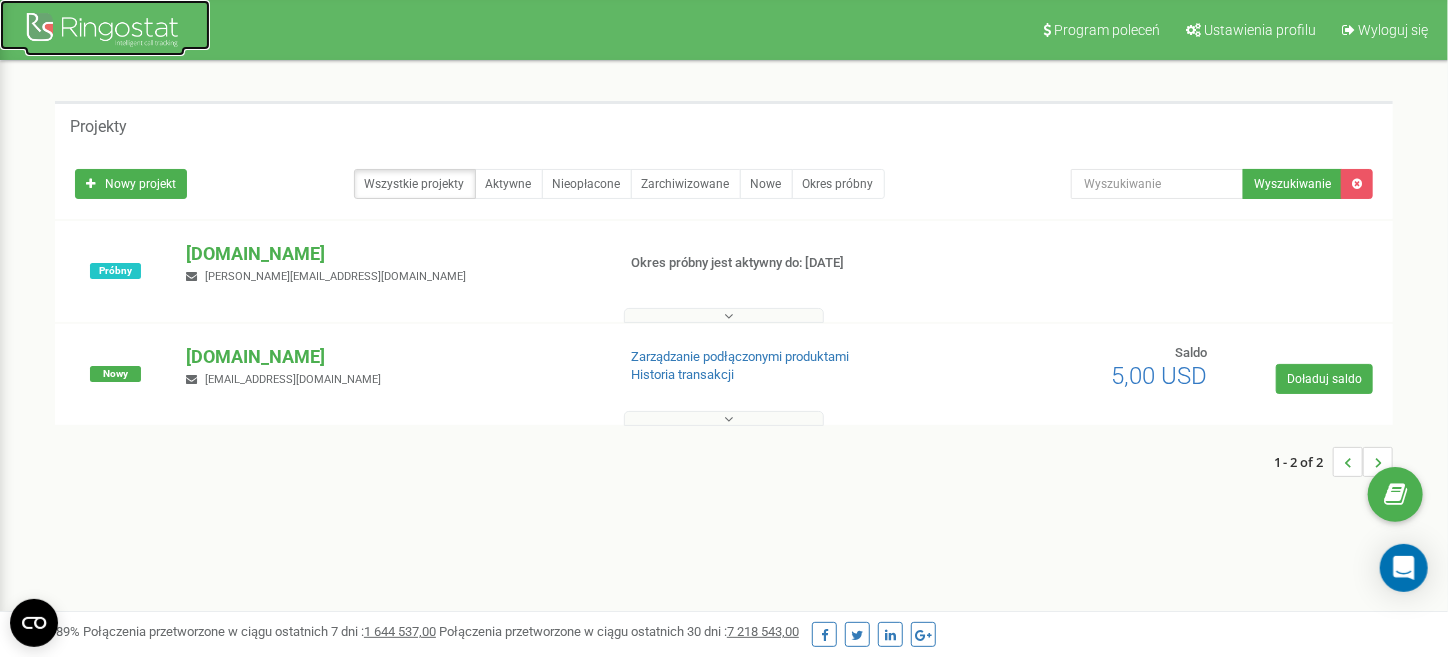click at bounding box center [105, 32] 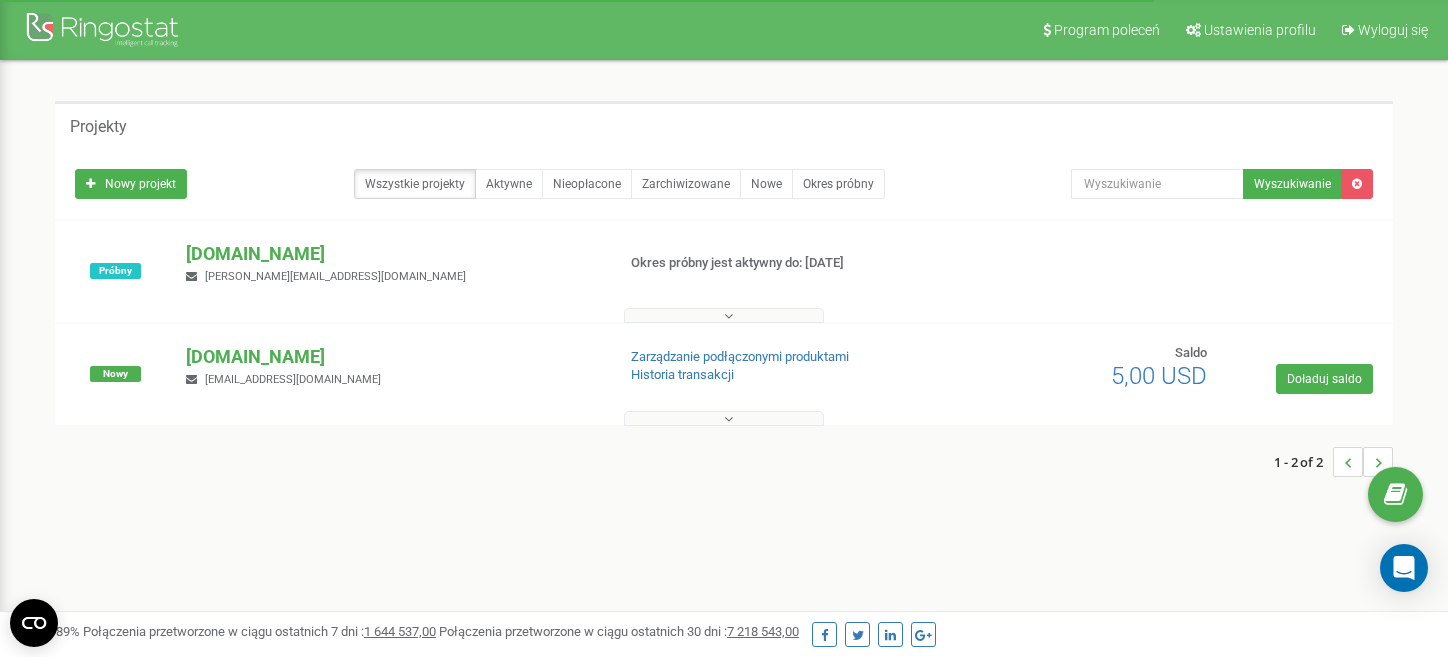 scroll, scrollTop: 0, scrollLeft: 0, axis: both 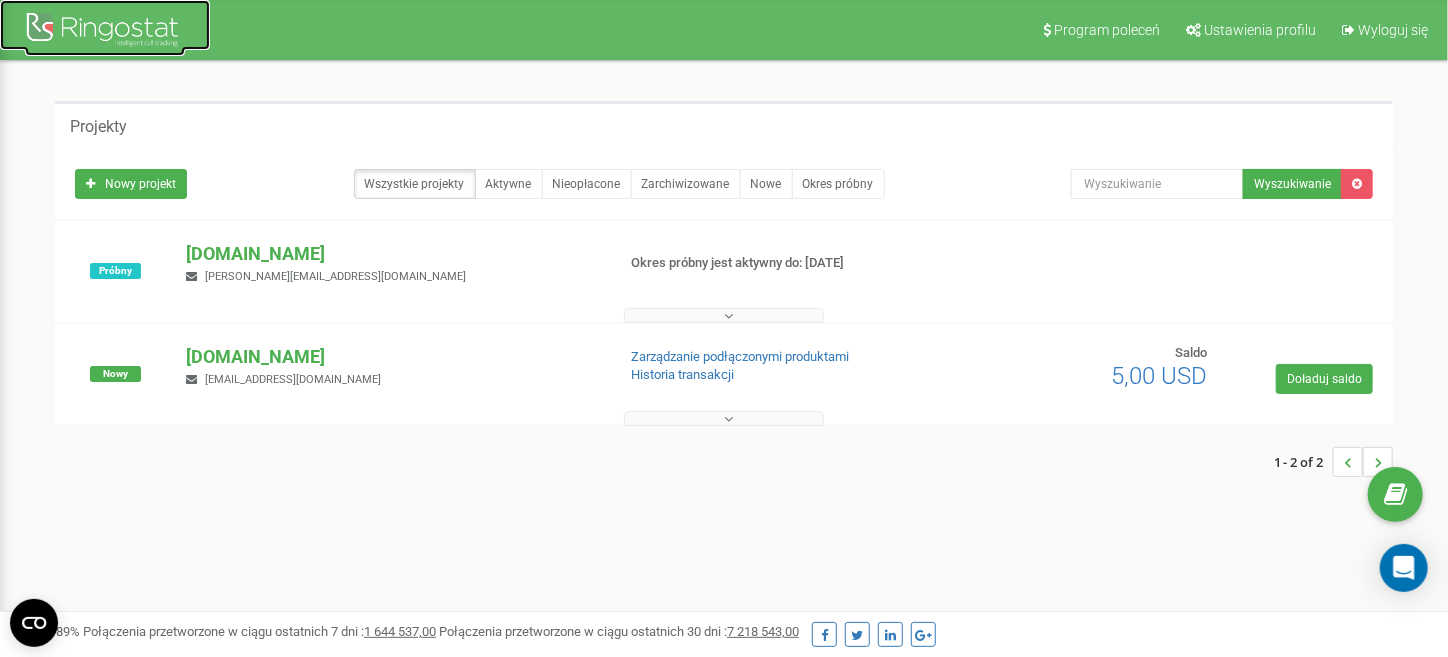 click at bounding box center (105, 32) 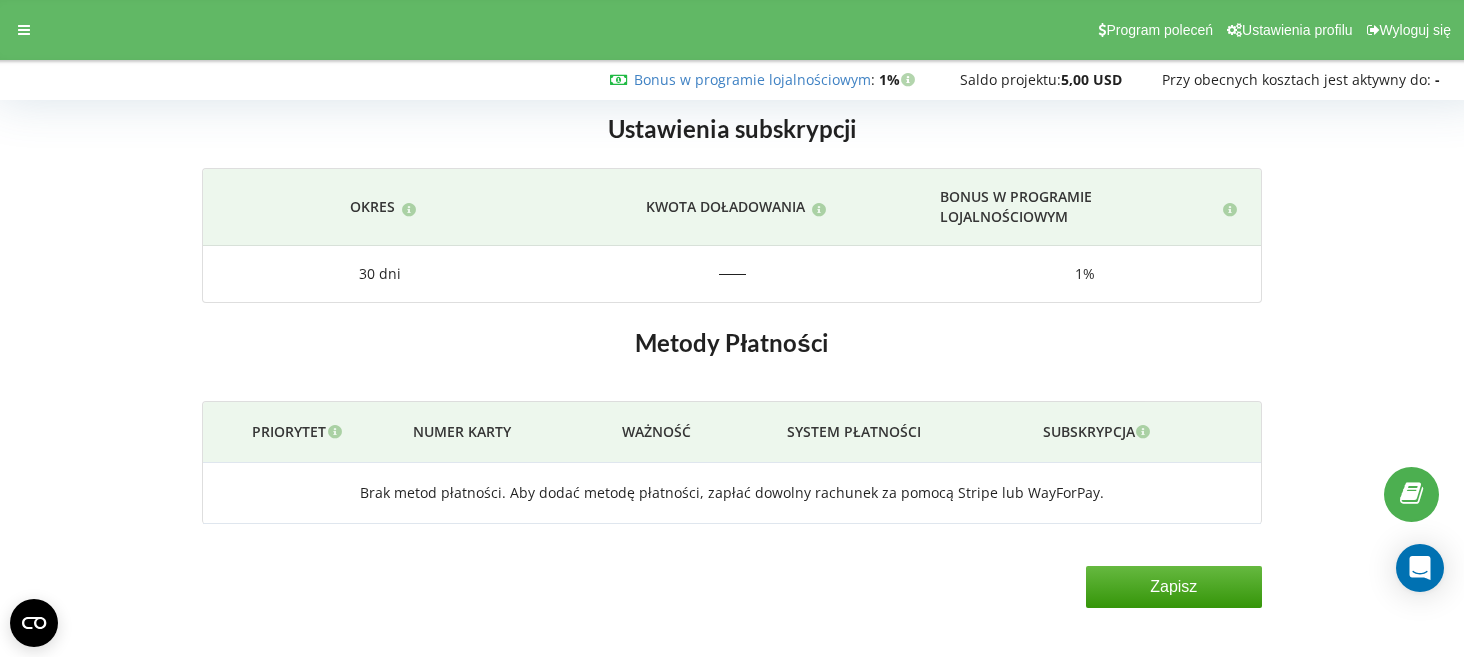 scroll, scrollTop: 0, scrollLeft: 0, axis: both 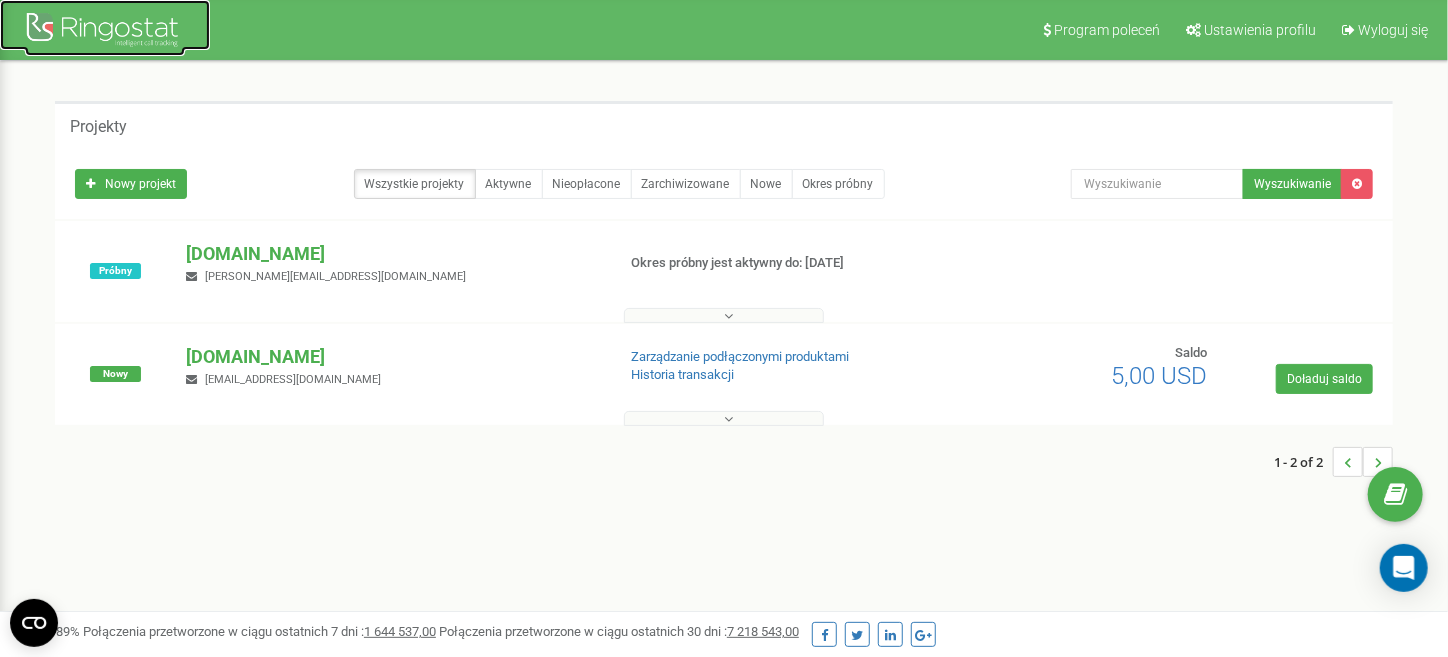 click at bounding box center [105, 32] 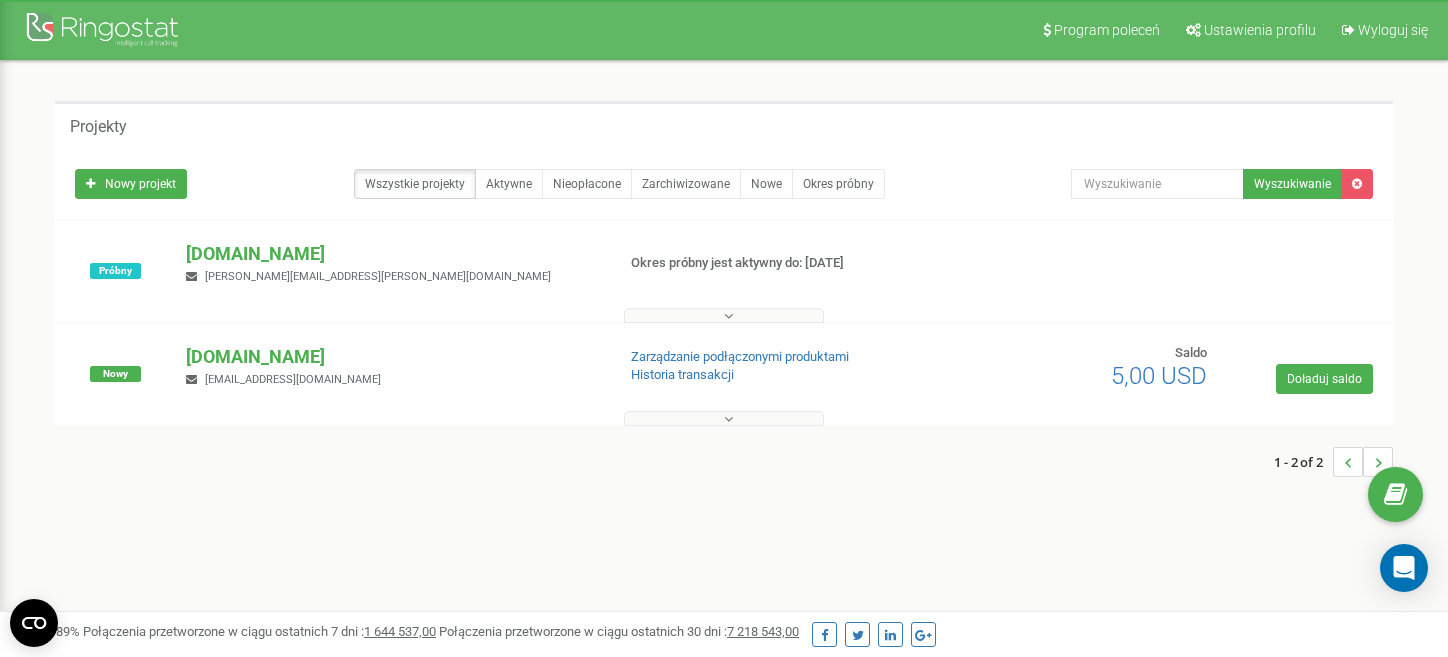 scroll, scrollTop: 0, scrollLeft: 0, axis: both 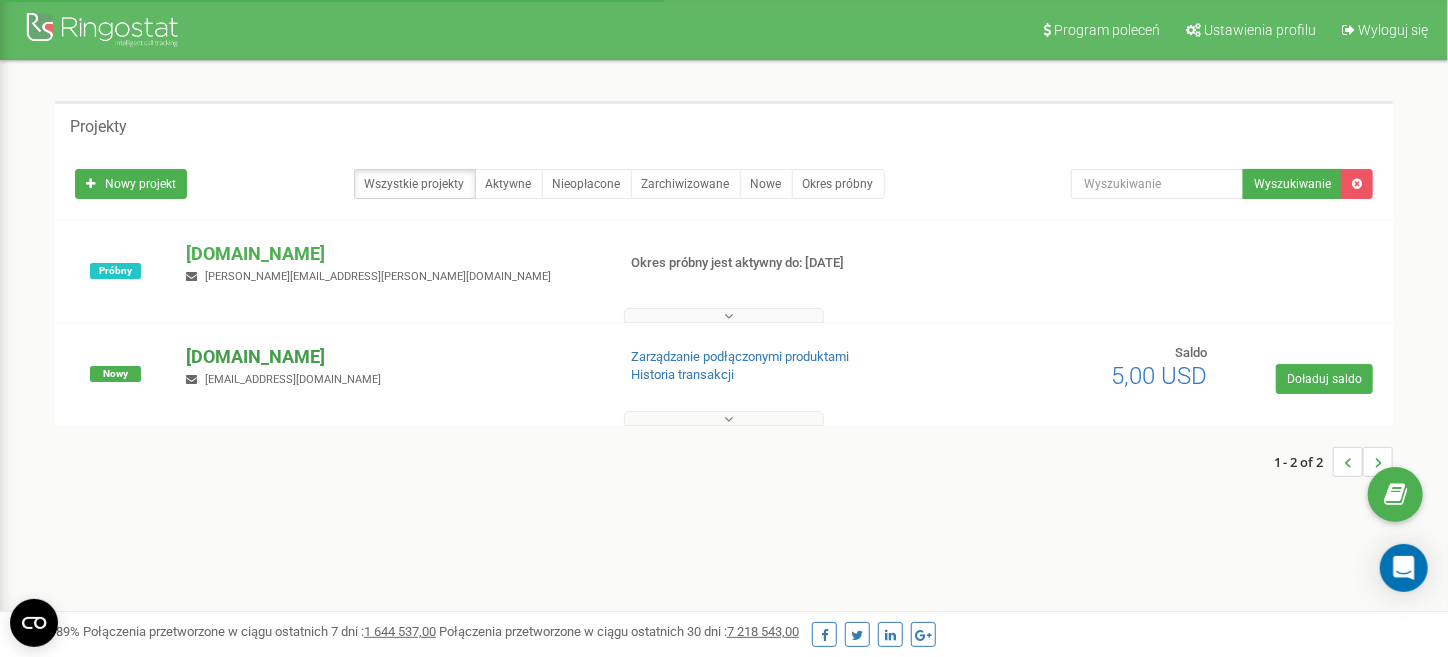 click on "[DOMAIN_NAME]" at bounding box center [392, 357] 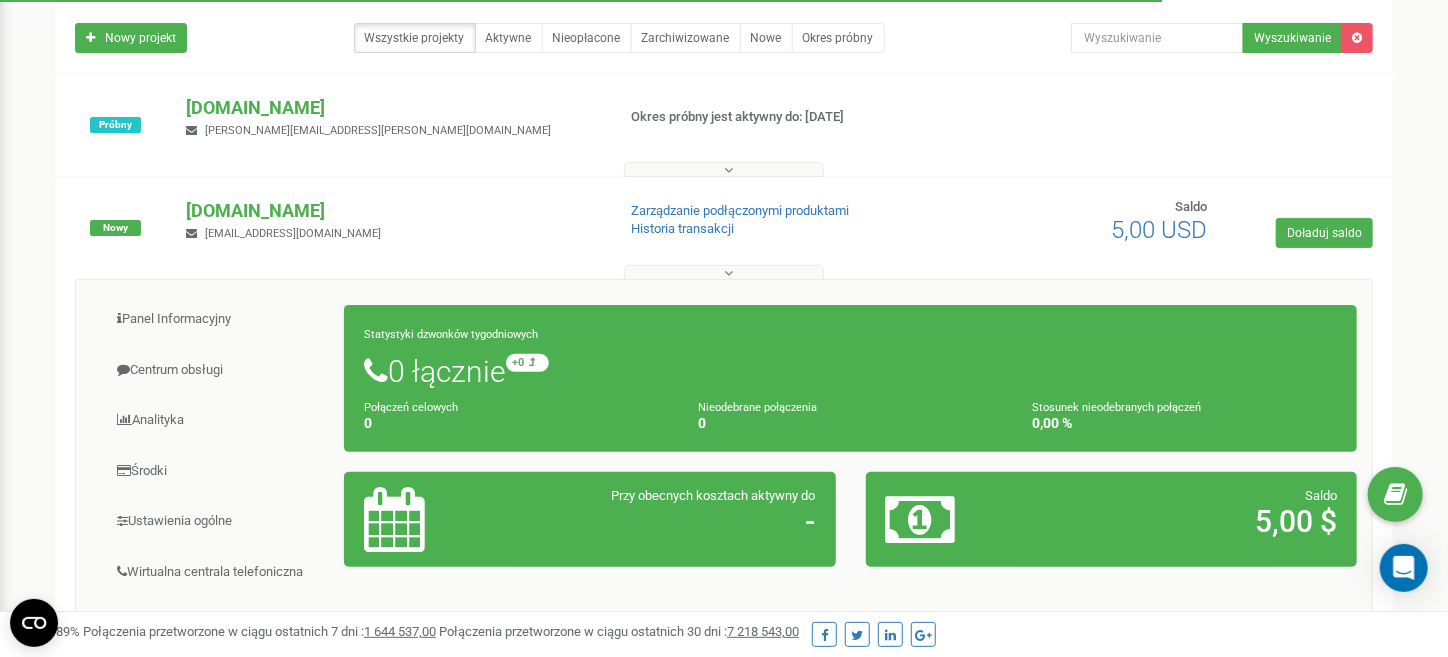 scroll, scrollTop: 233, scrollLeft: 0, axis: vertical 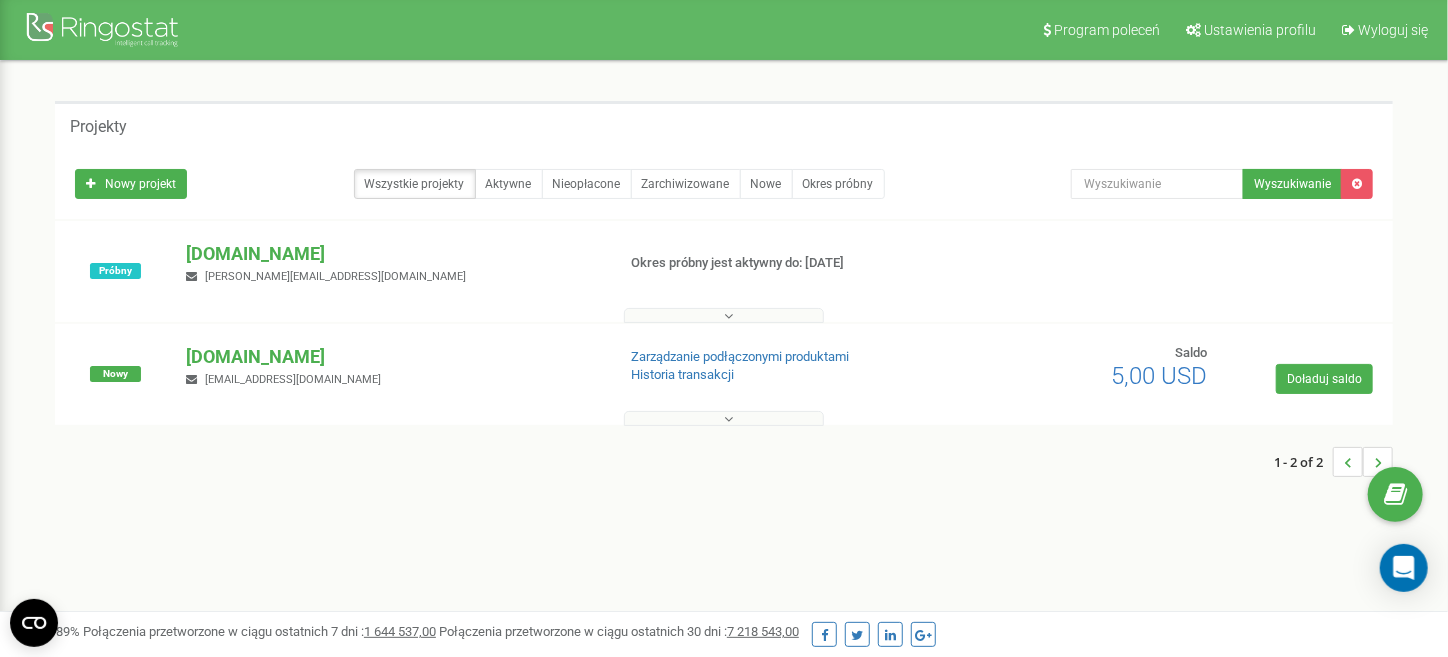 click at bounding box center (724, 315) 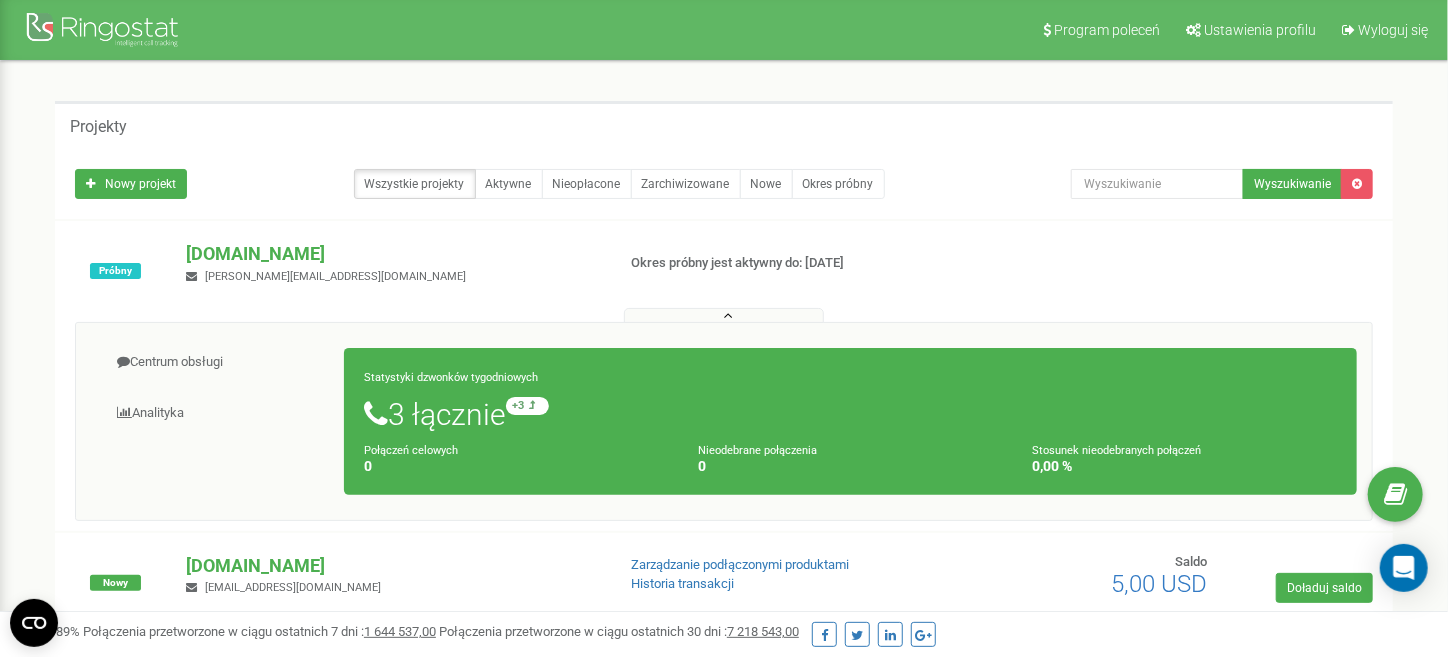 scroll, scrollTop: 233, scrollLeft: 0, axis: vertical 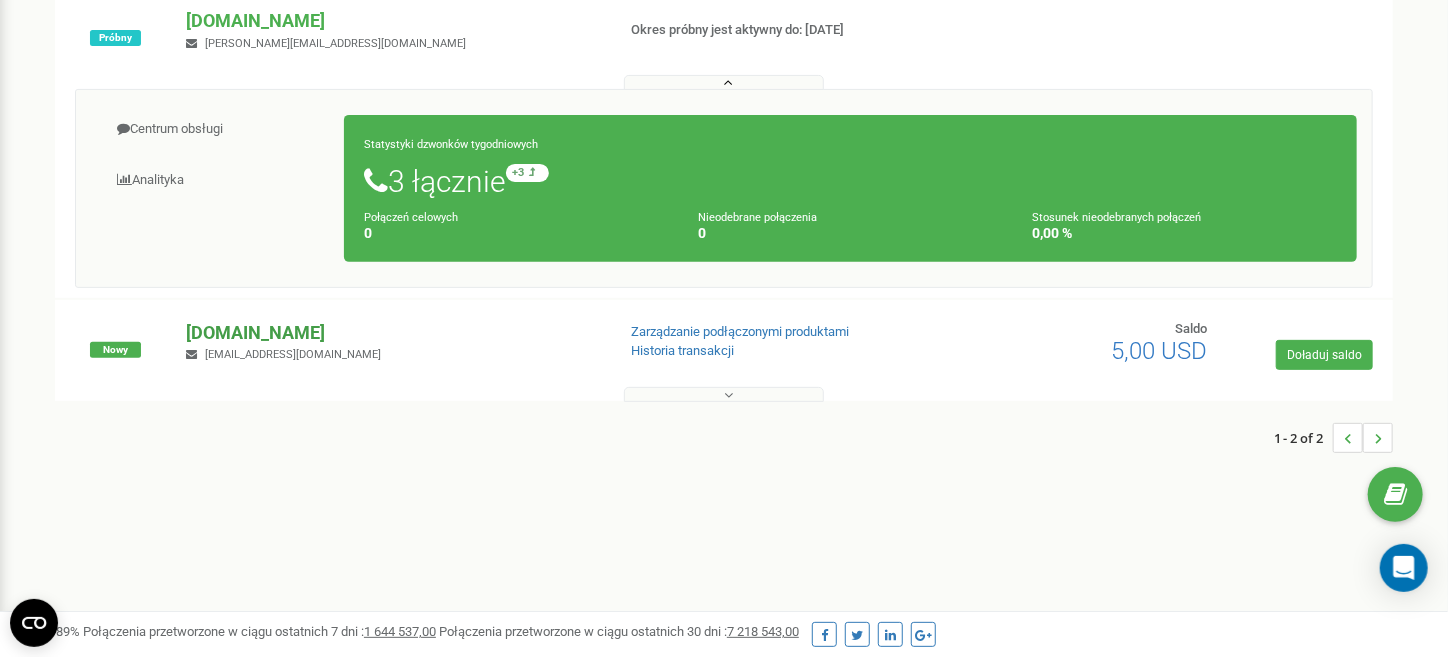 click on "[DOMAIN_NAME]" at bounding box center [392, 333] 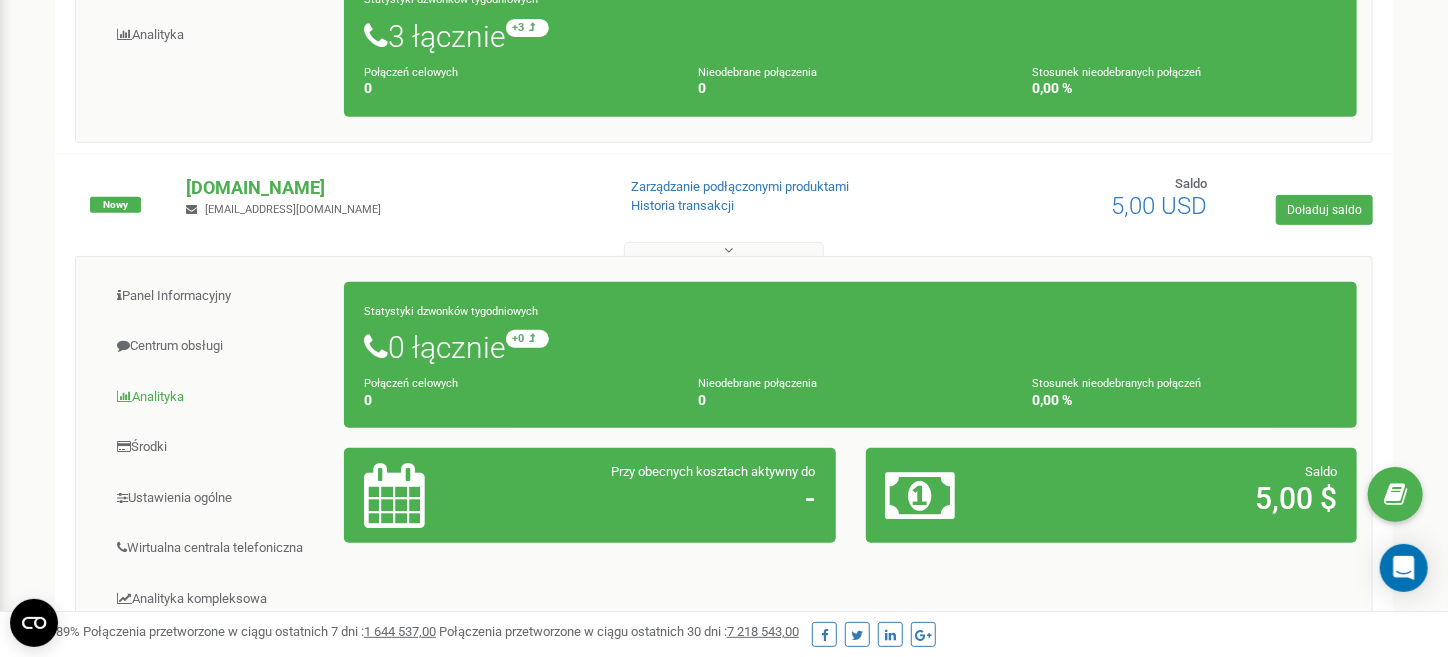 scroll, scrollTop: 467, scrollLeft: 0, axis: vertical 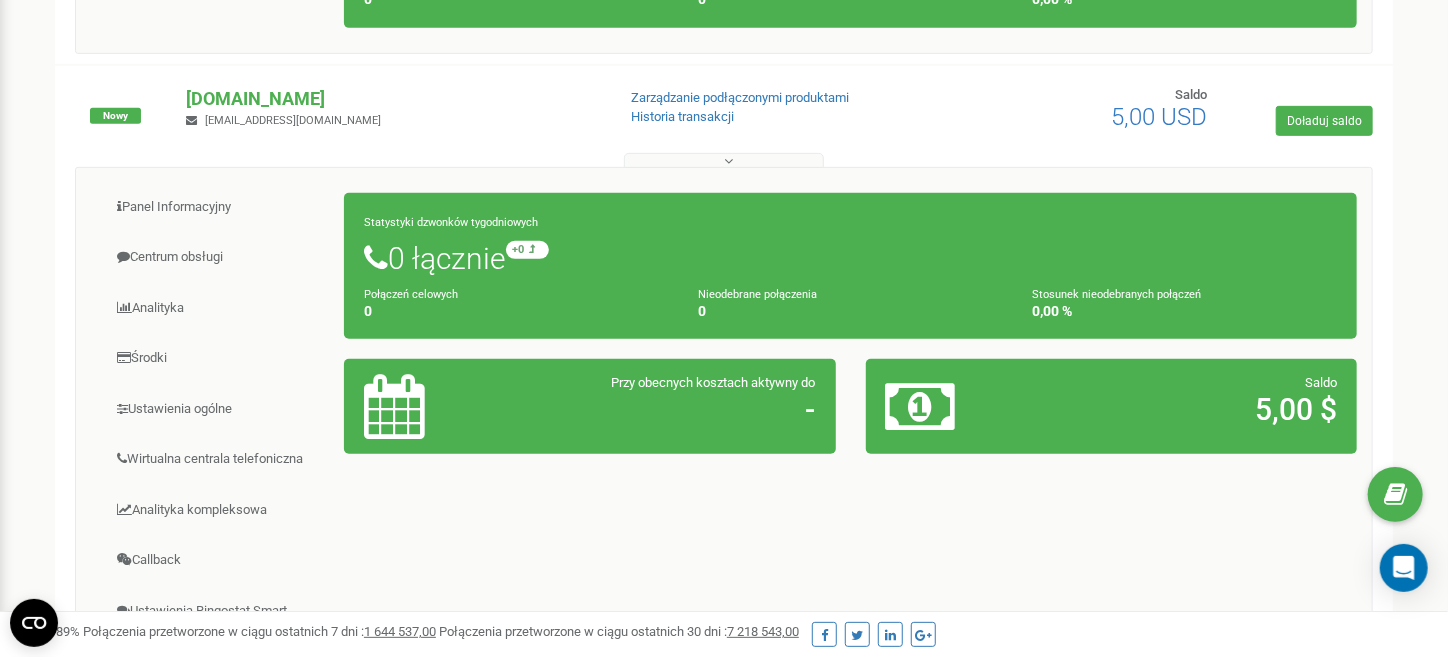 click on "0 łącznie
+0                                   względem zeszłego tygodnia" at bounding box center (850, 258) 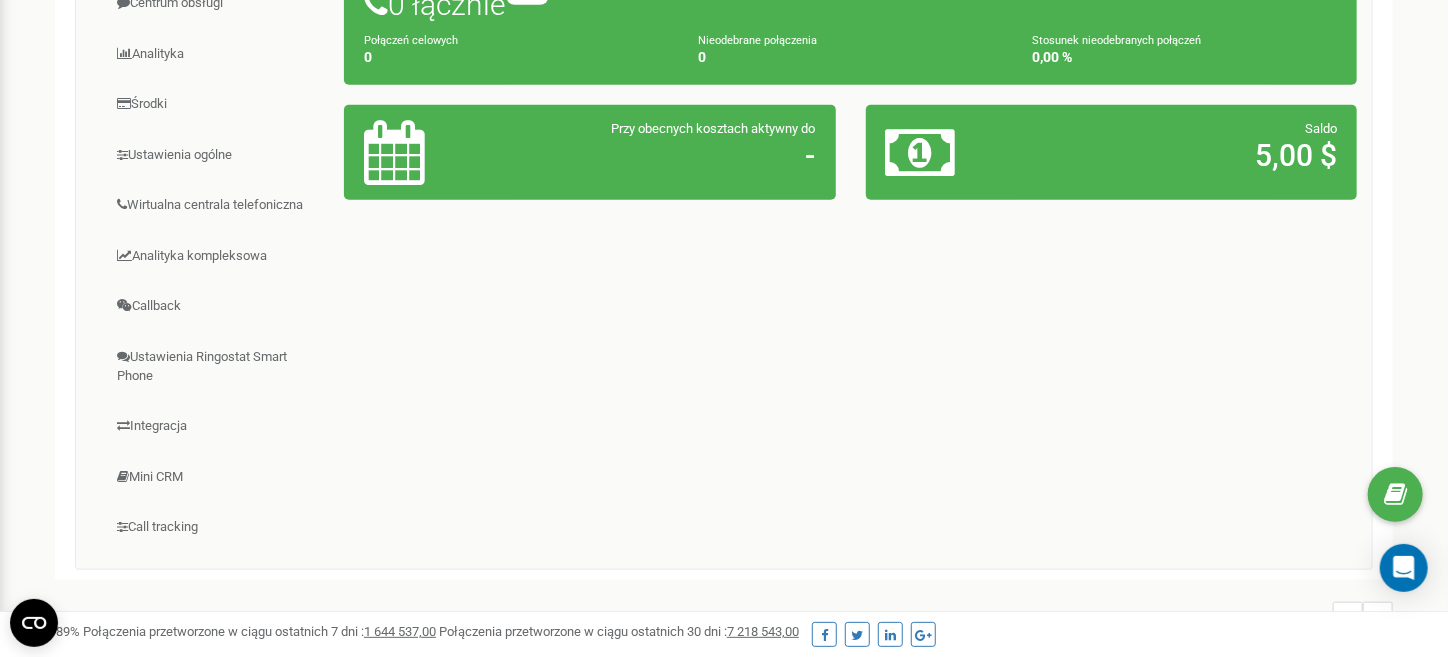 scroll, scrollTop: 748, scrollLeft: 0, axis: vertical 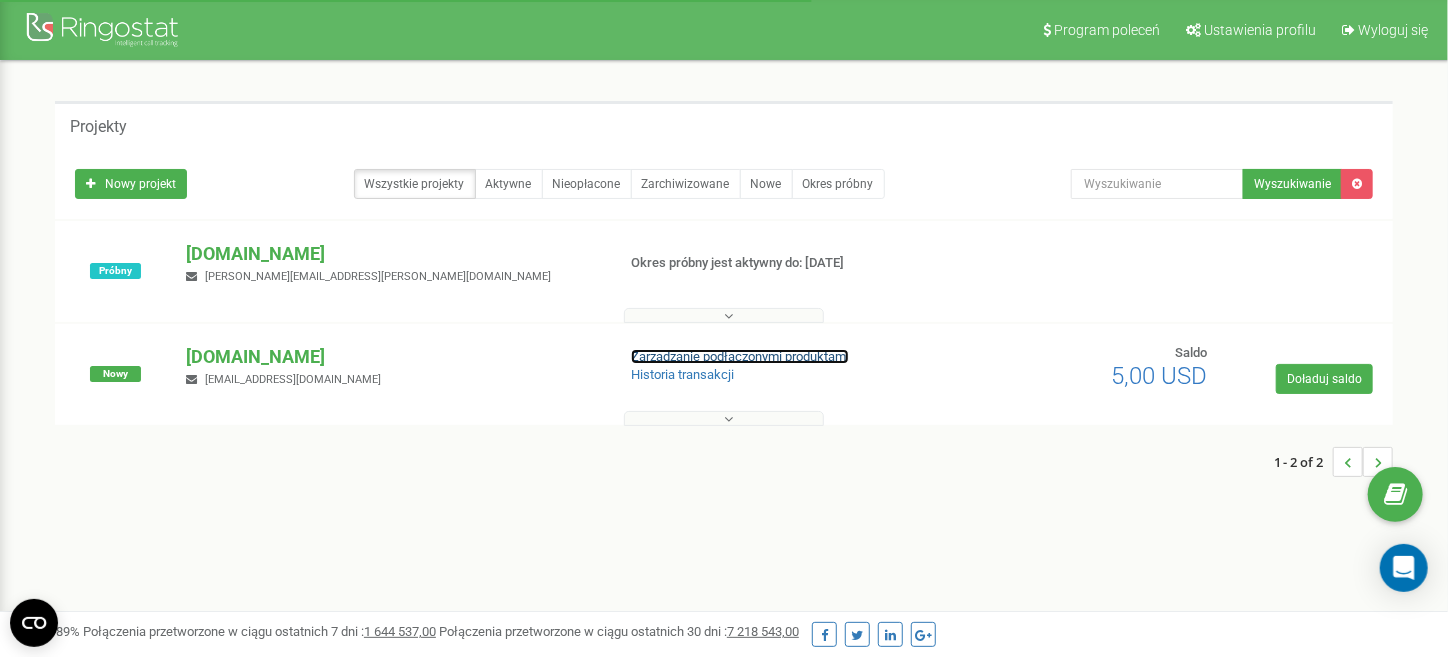 click on "Zarządzanie podłączonymi produktami" at bounding box center (740, 356) 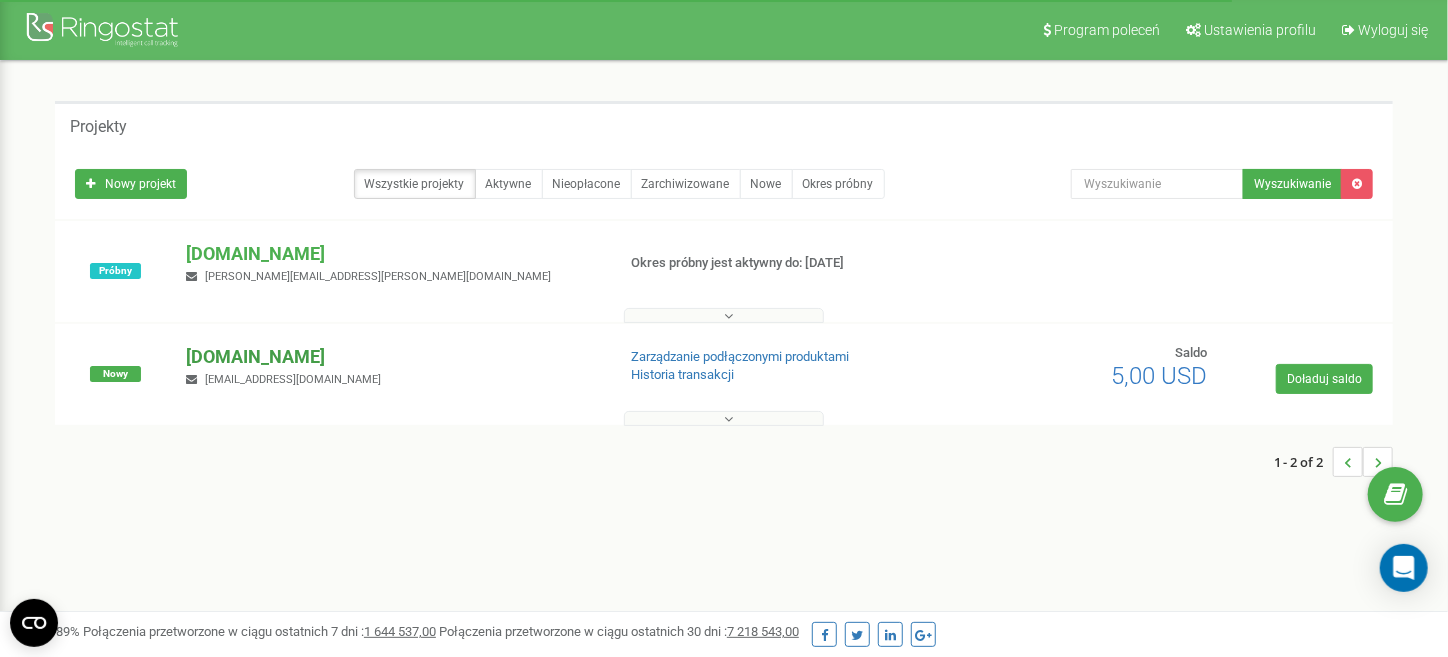 click on "[DOMAIN_NAME]" at bounding box center (392, 357) 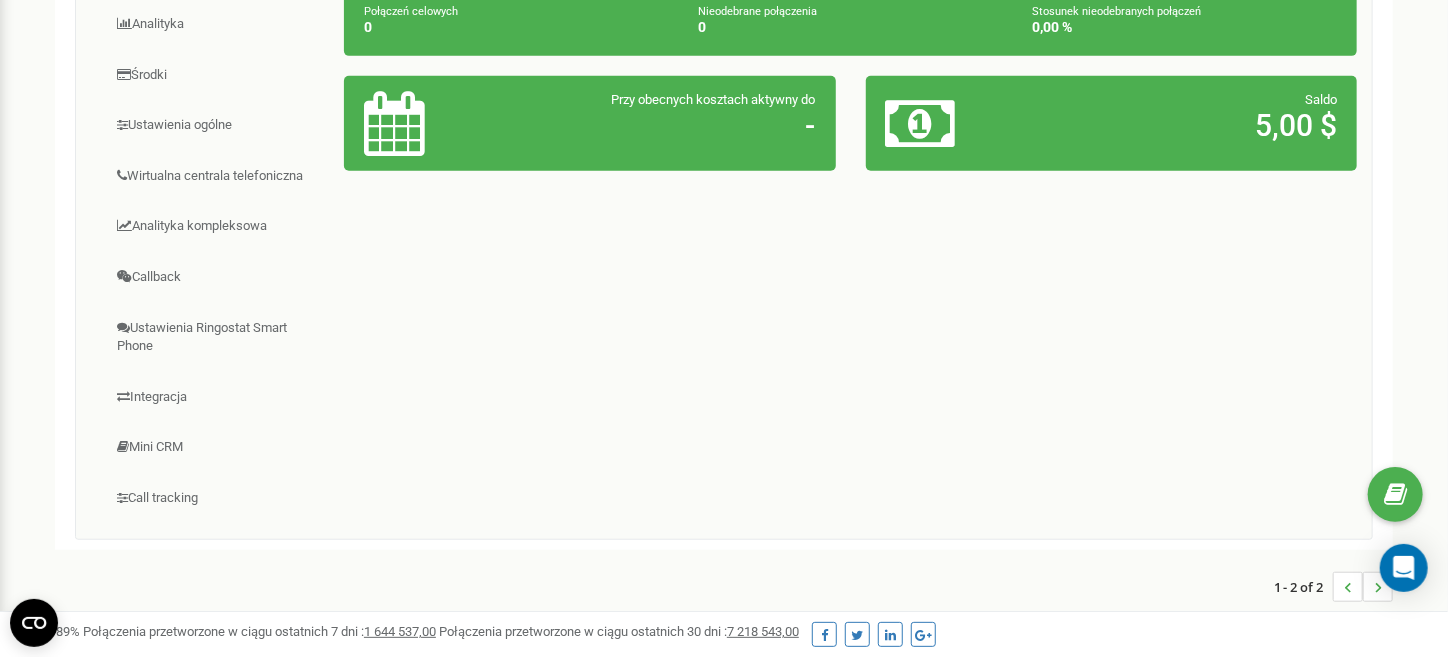 scroll, scrollTop: 0, scrollLeft: 0, axis: both 